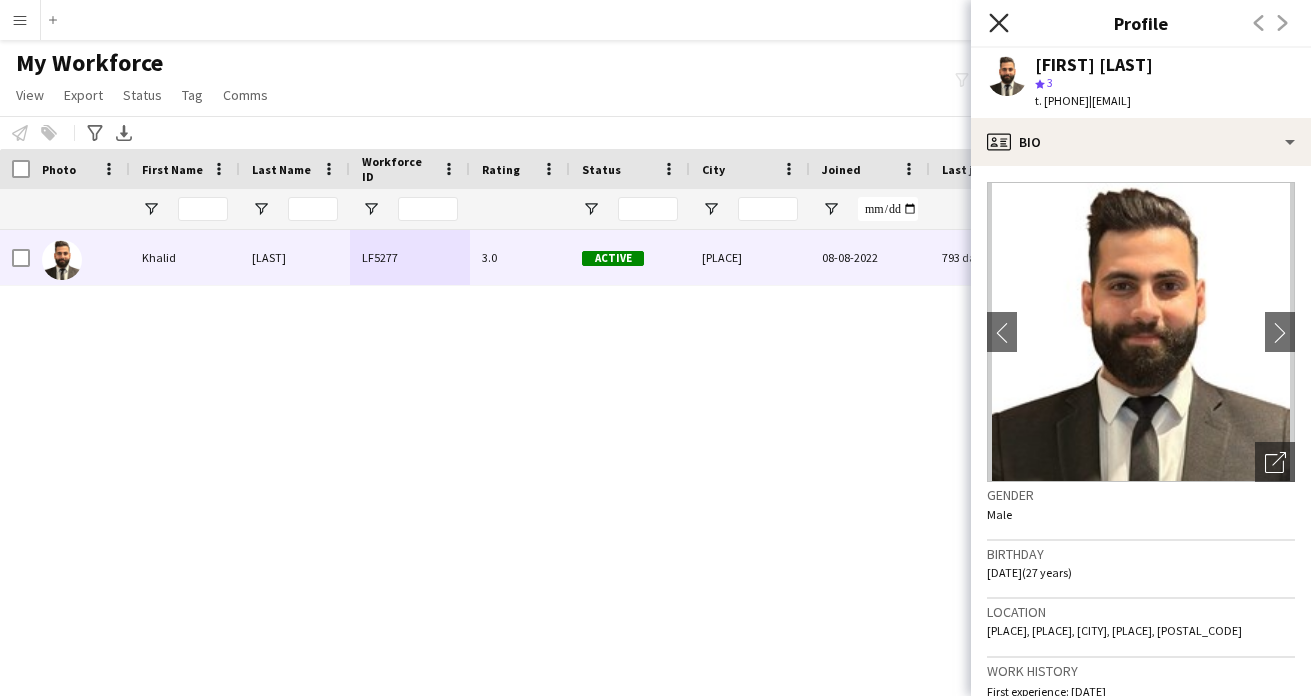 scroll, scrollTop: 0, scrollLeft: 0, axis: both 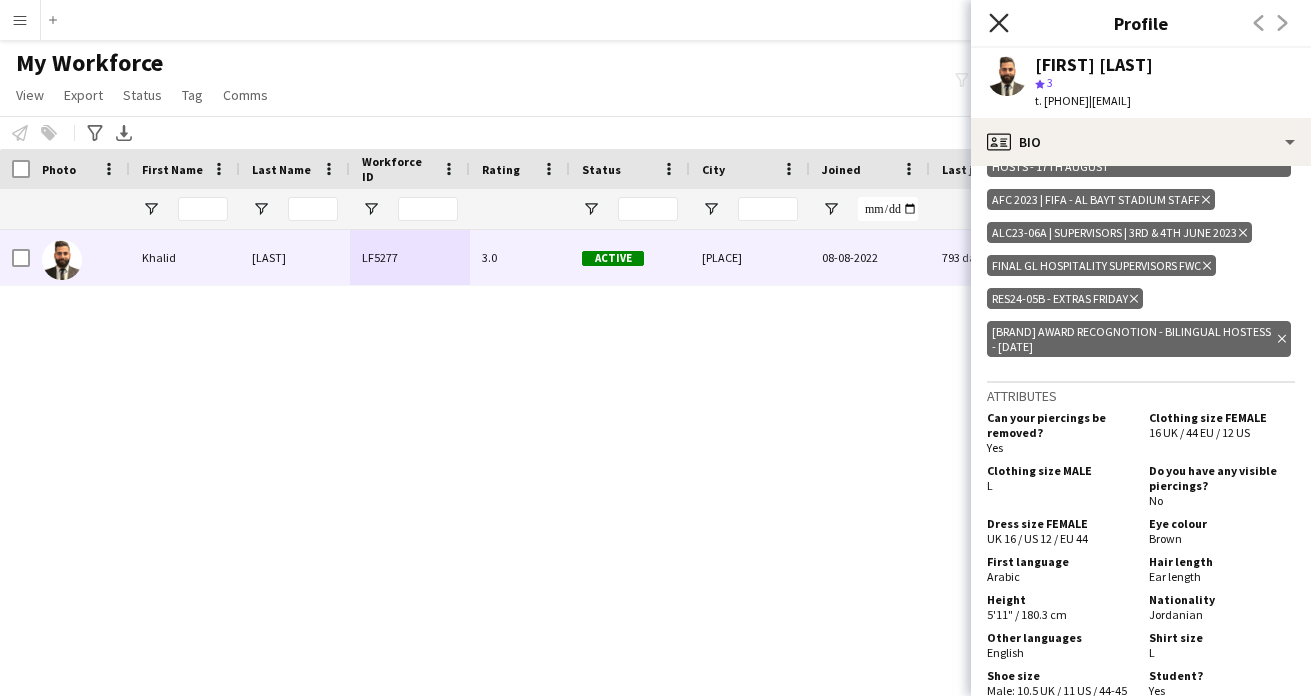 click on "Close pop-in" 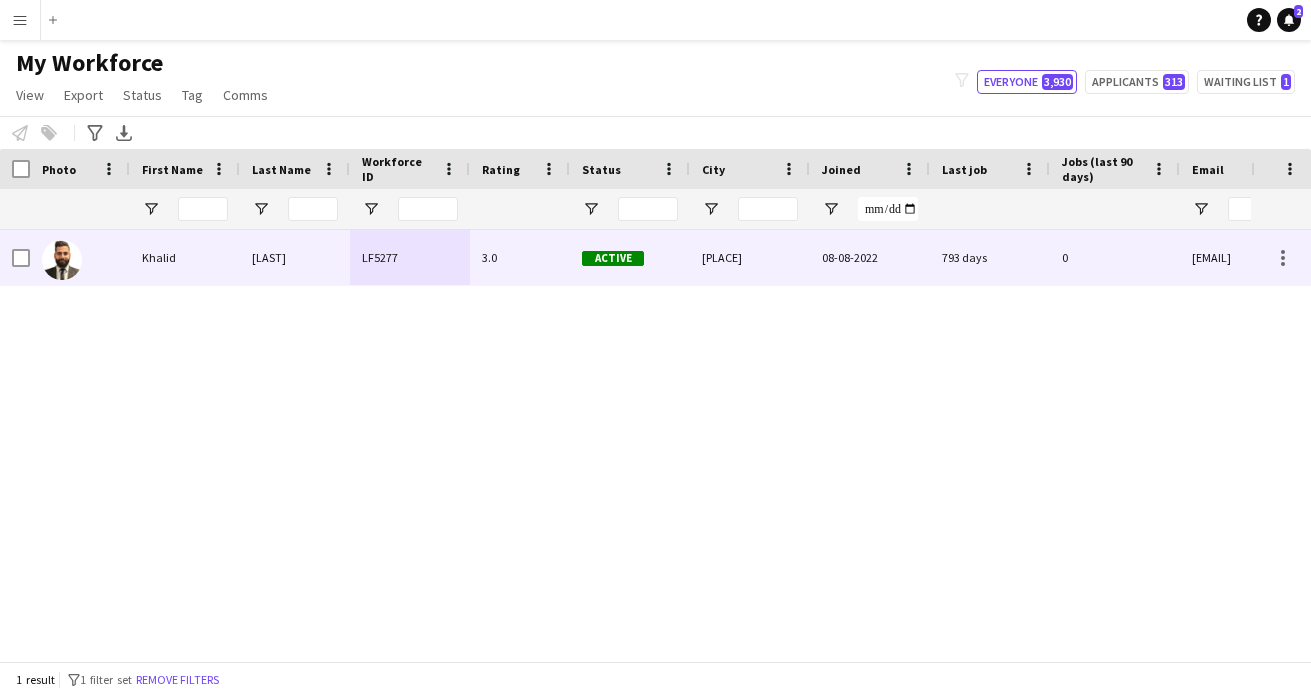 scroll, scrollTop: 0, scrollLeft: 311, axis: horizontal 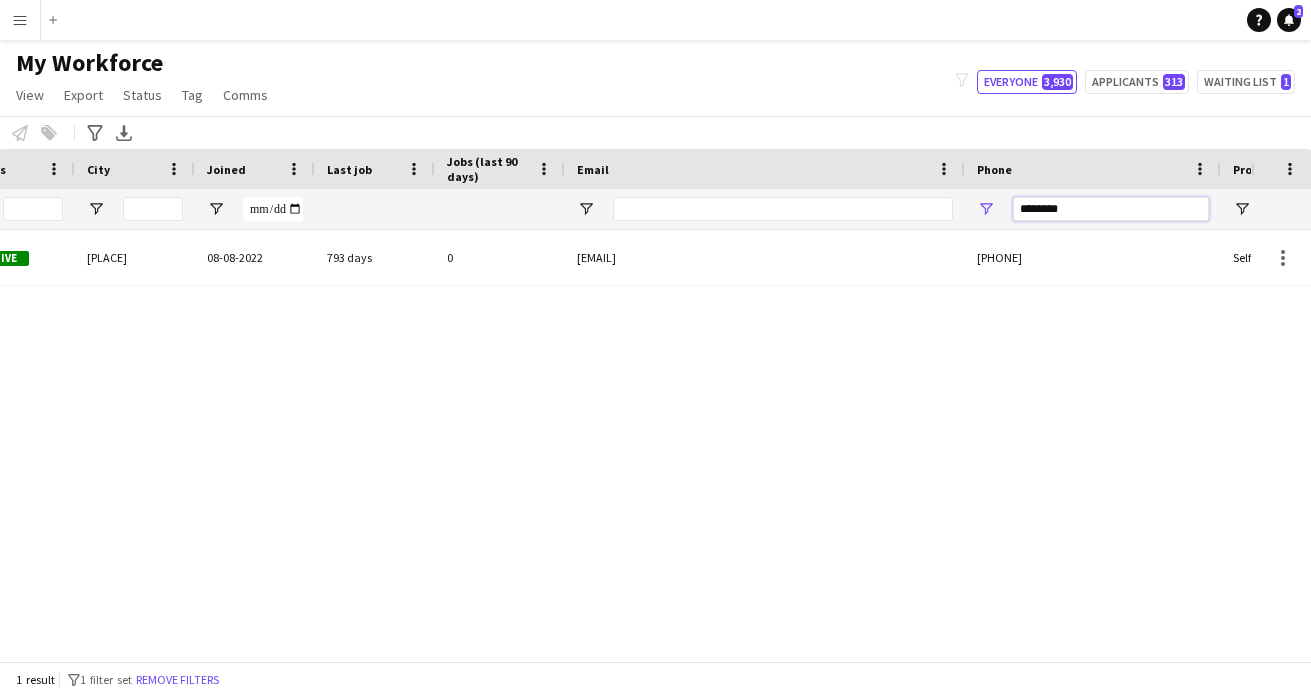 drag, startPoint x: 1116, startPoint y: 201, endPoint x: 886, endPoint y: 203, distance: 230.0087 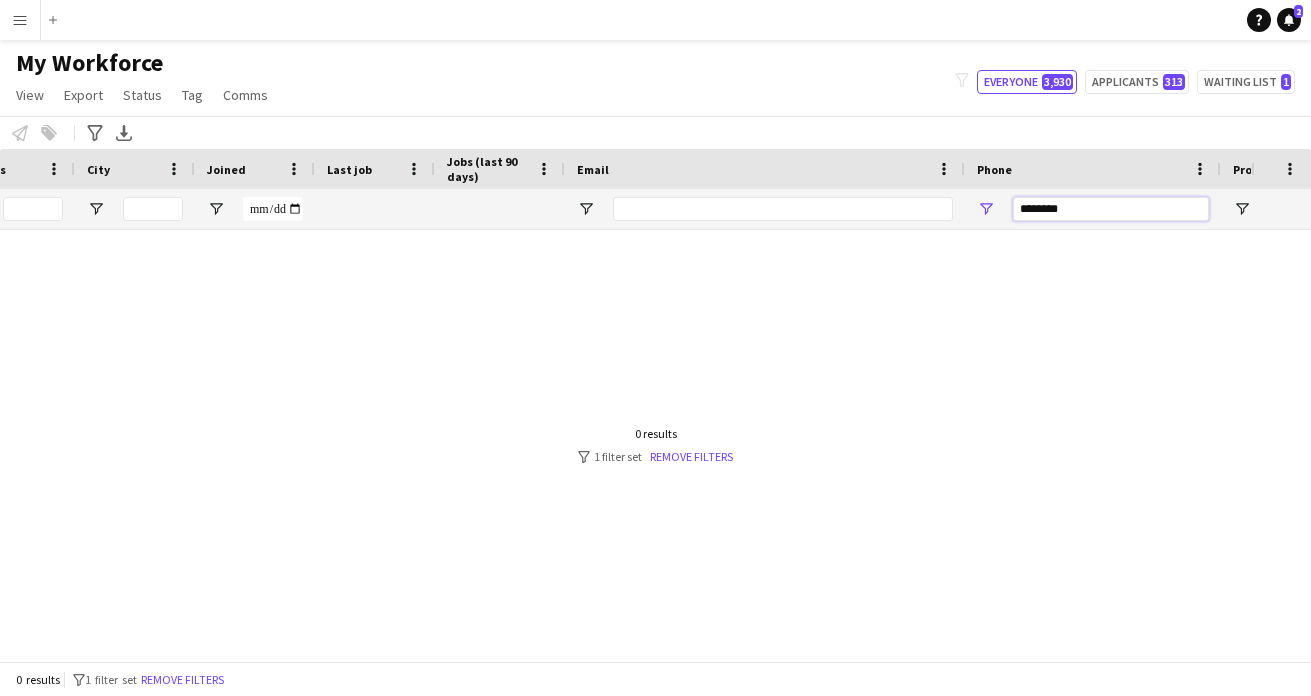 scroll, scrollTop: 0, scrollLeft: 427, axis: horizontal 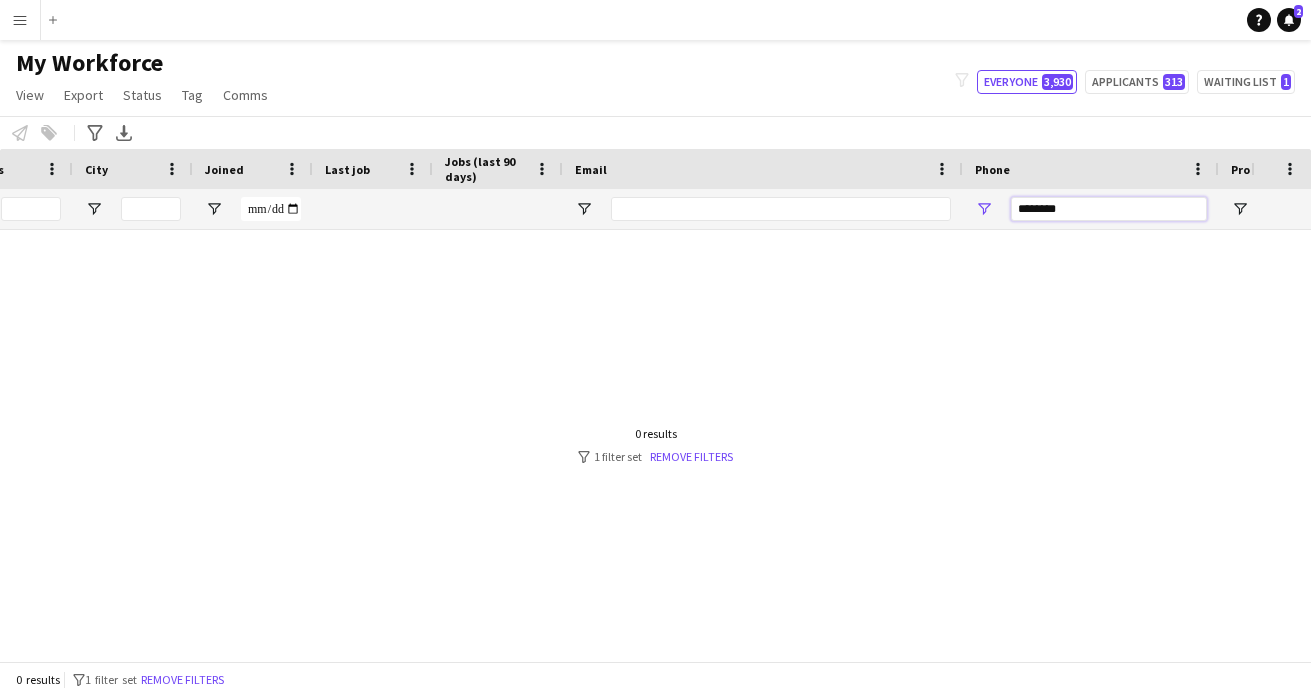 click on "********" at bounding box center (1109, 209) 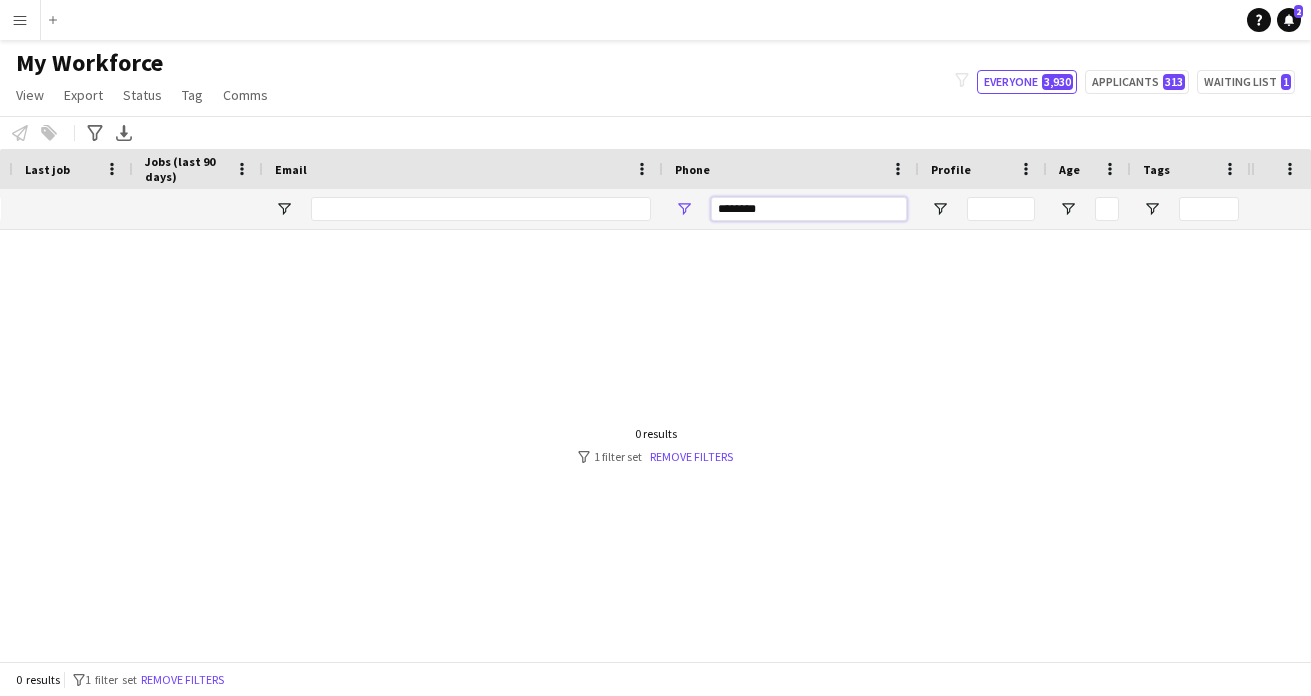 click on "********" at bounding box center [809, 209] 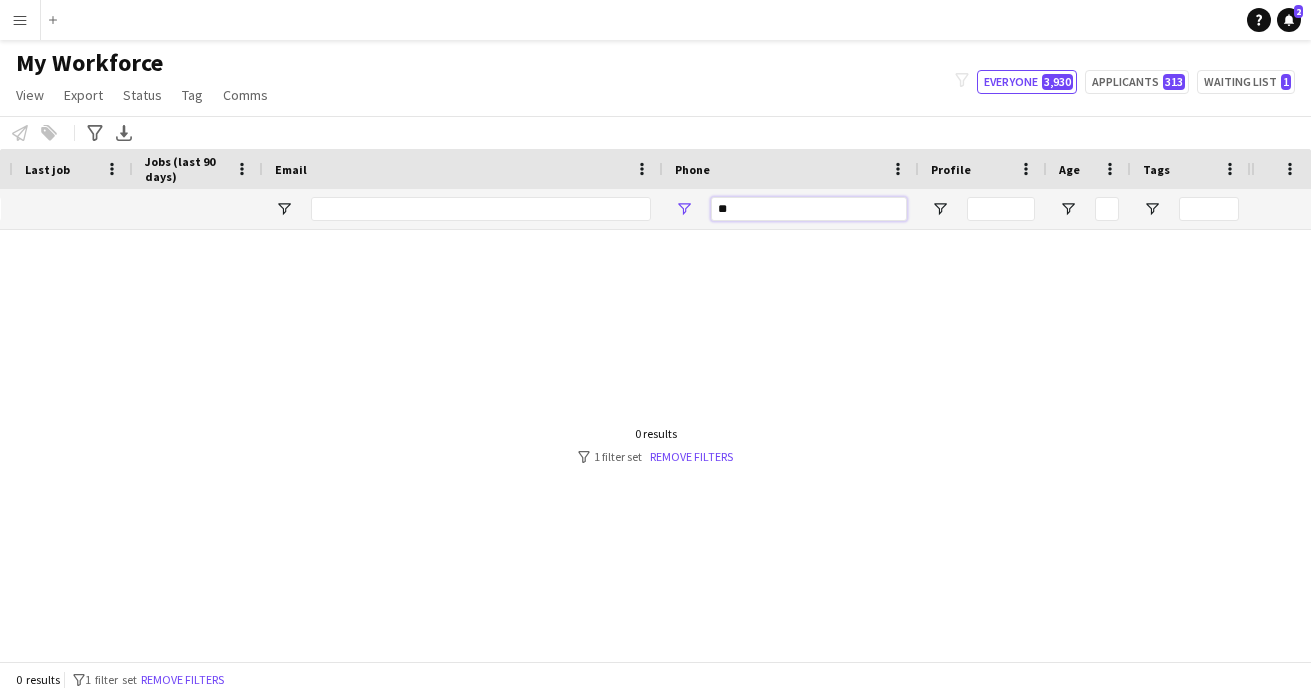 type on "*" 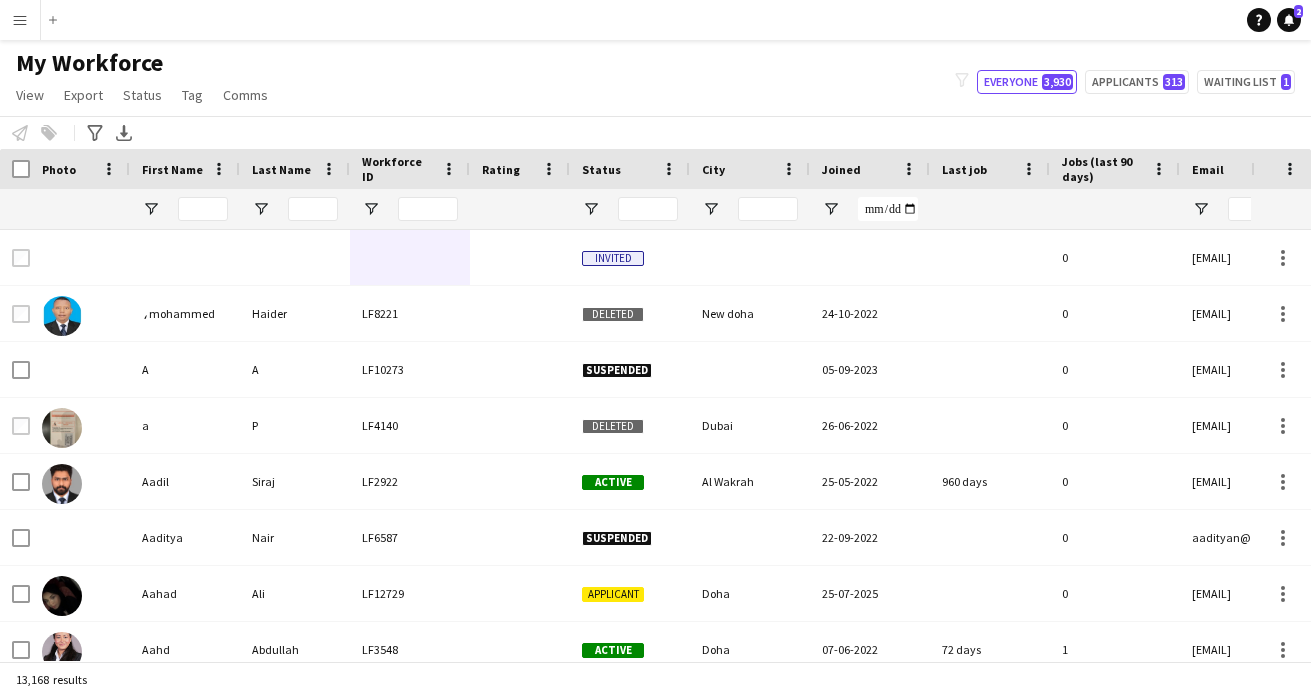 type 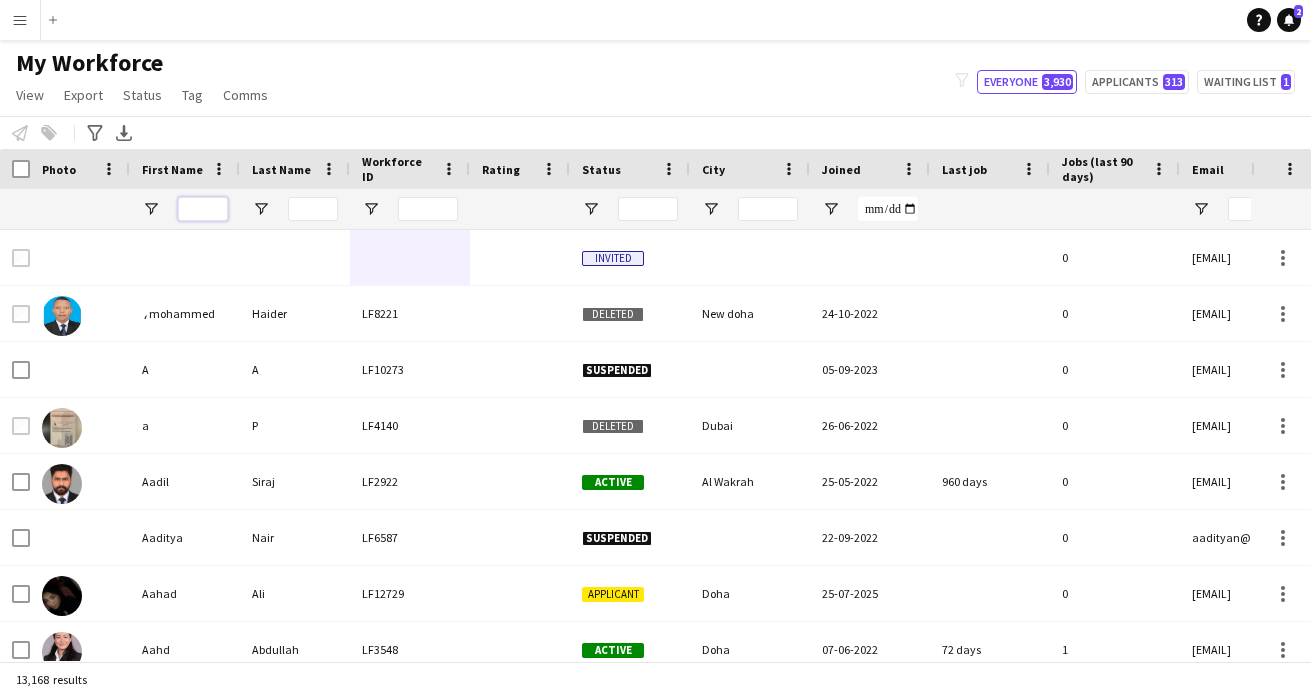 click at bounding box center (203, 209) 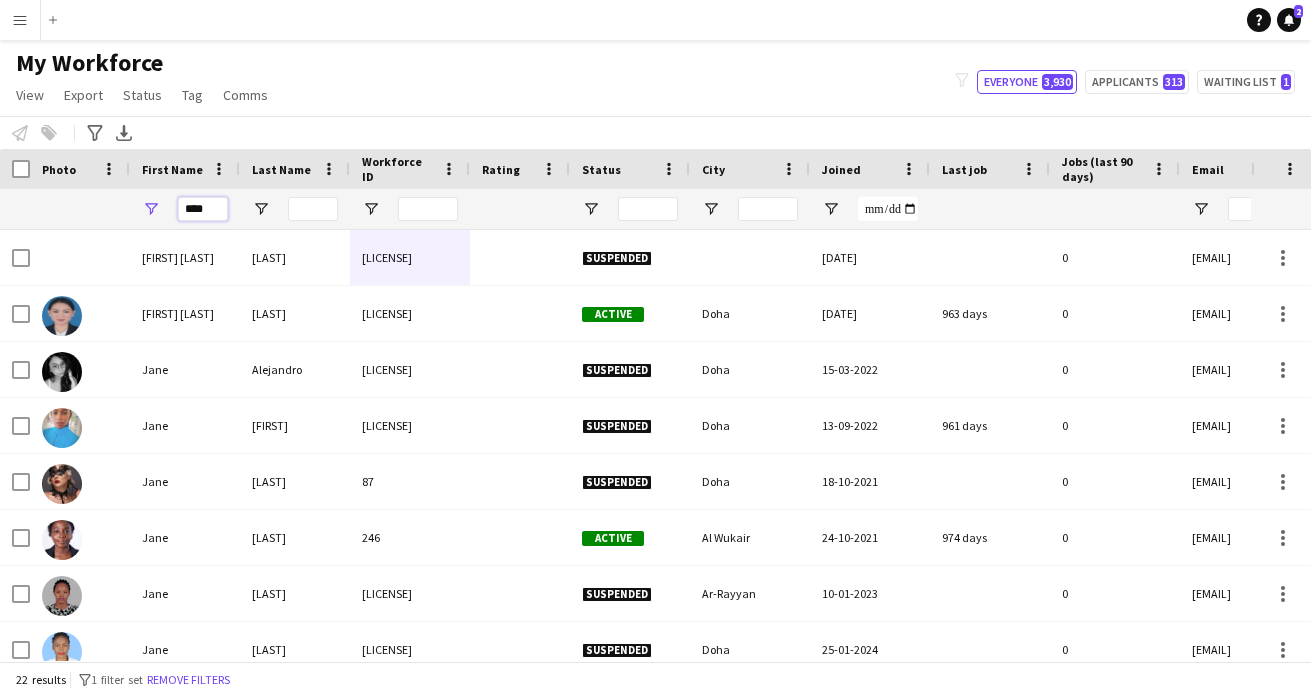 type on "****" 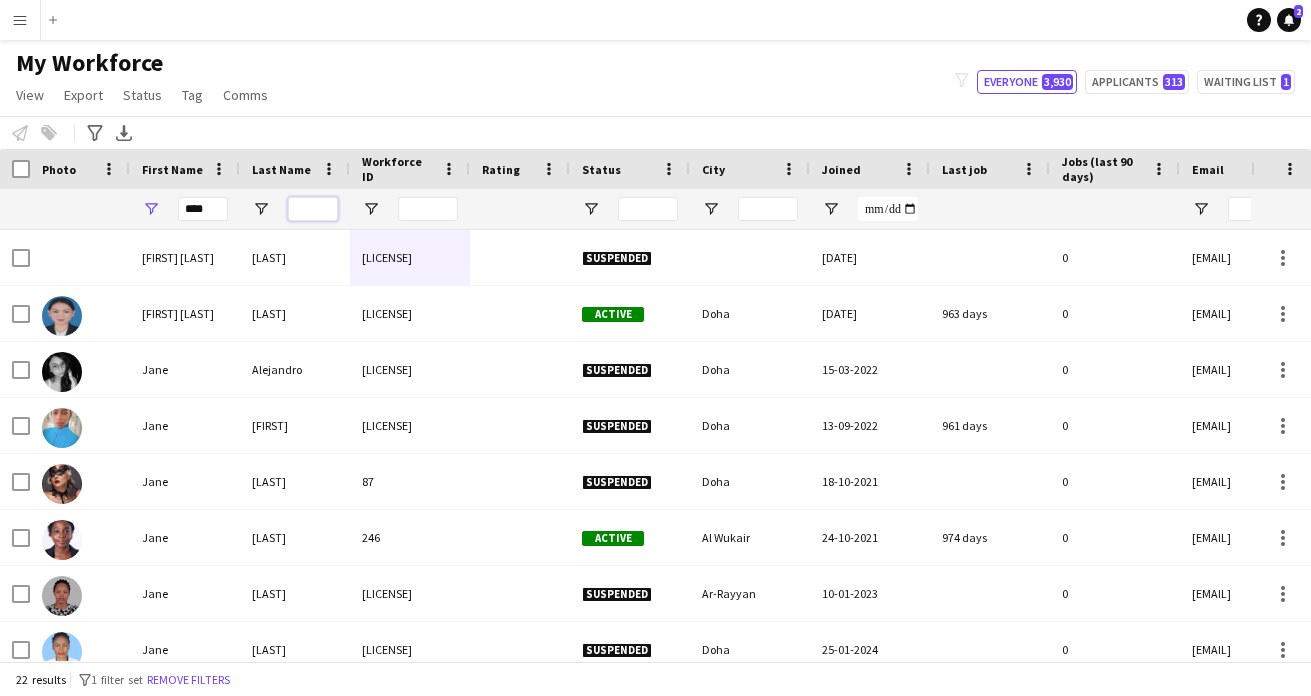 click at bounding box center (313, 209) 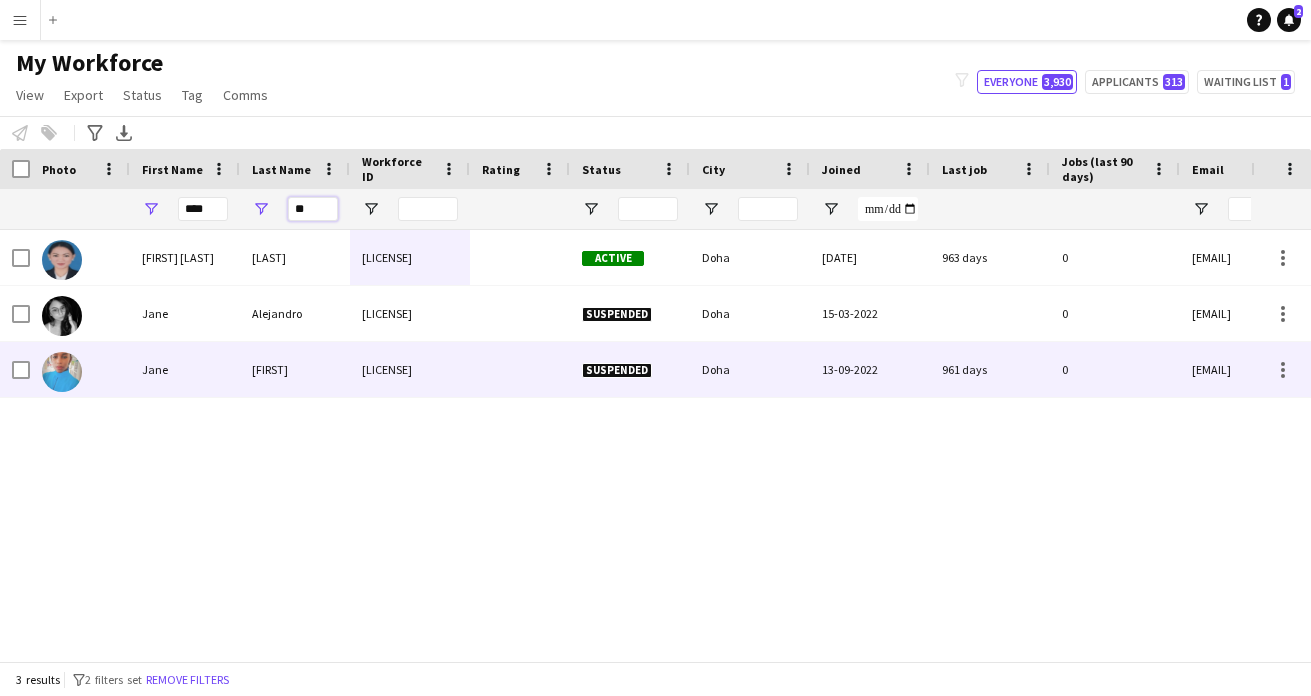 type on "**" 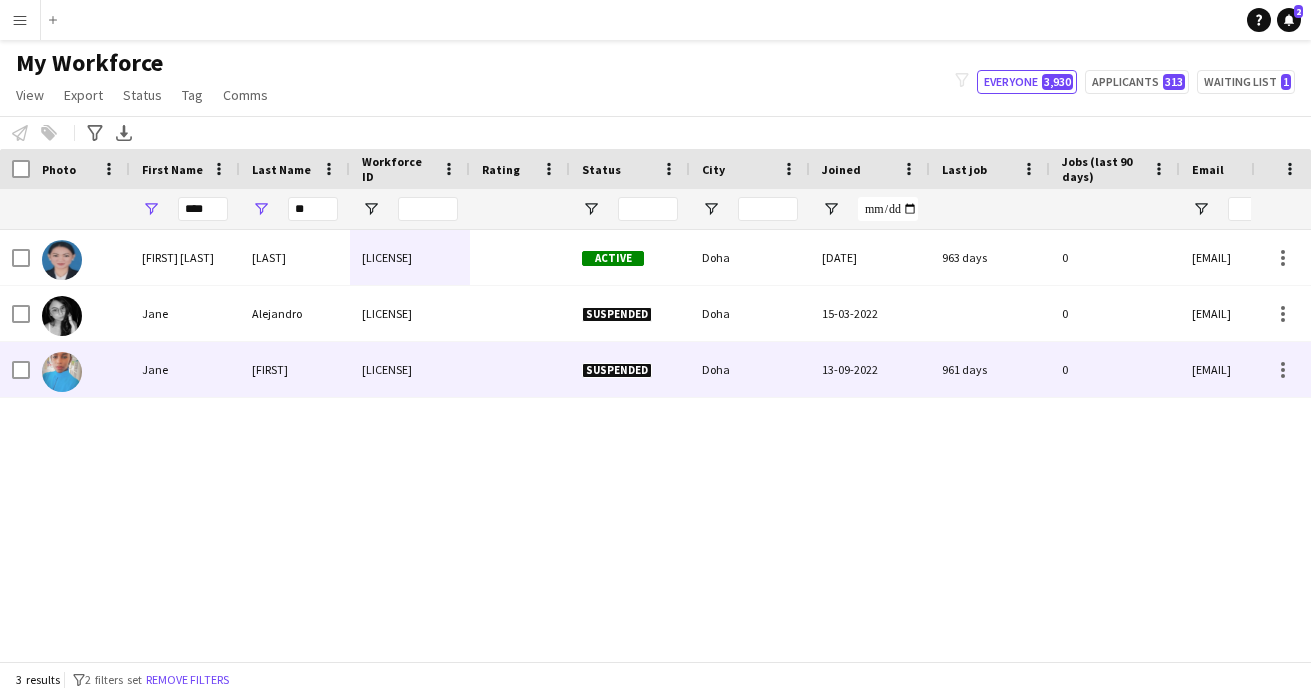 click on "[FIRST]" at bounding box center [295, 369] 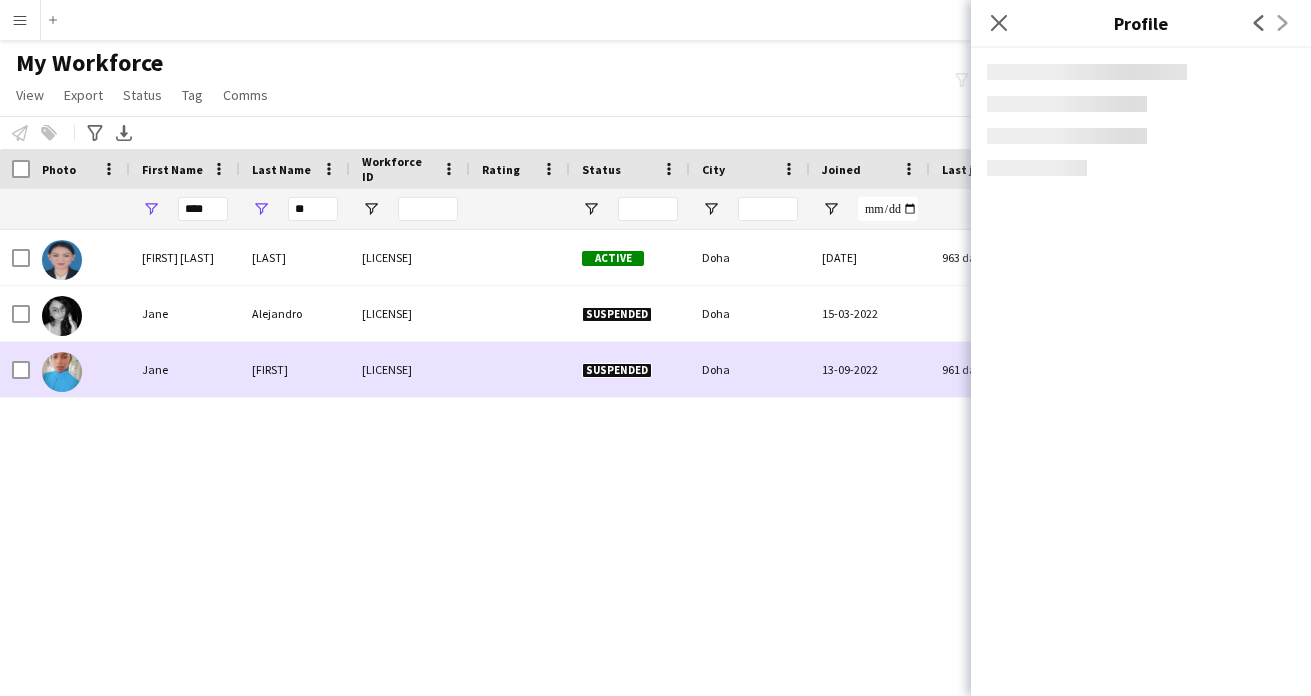 click on "[FIRST]" at bounding box center [295, 369] 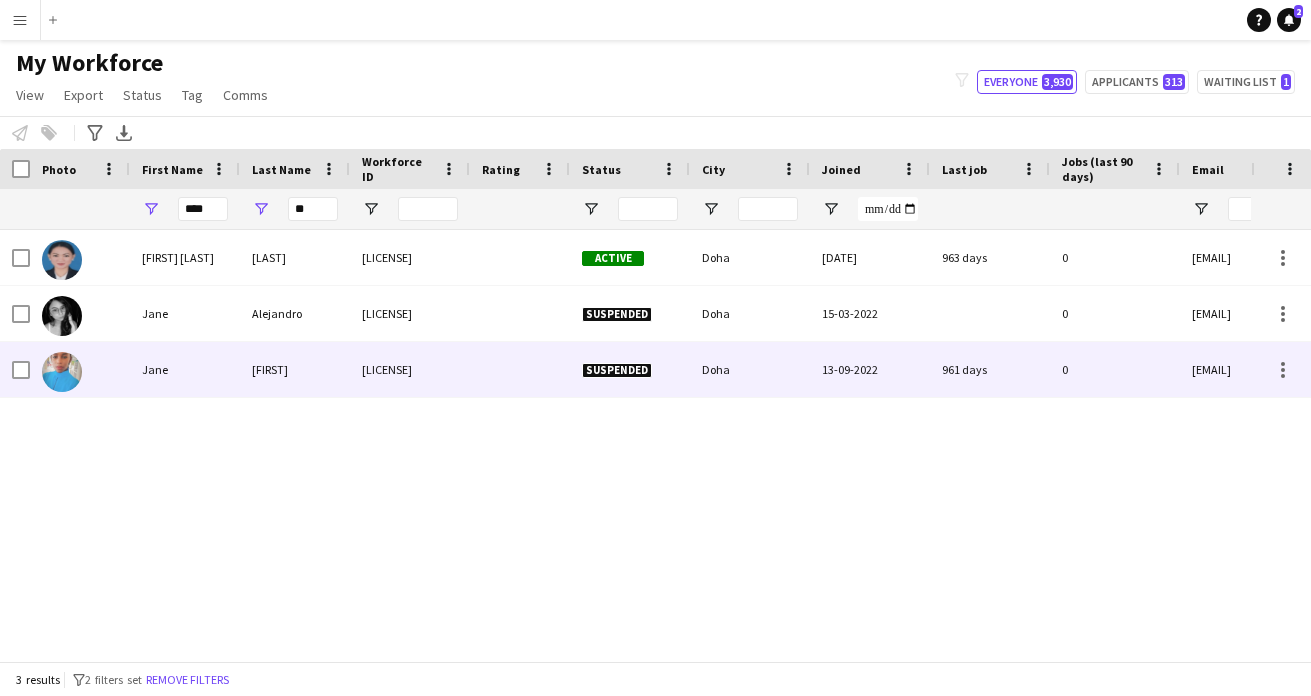 click on "[FIRST]" at bounding box center [295, 369] 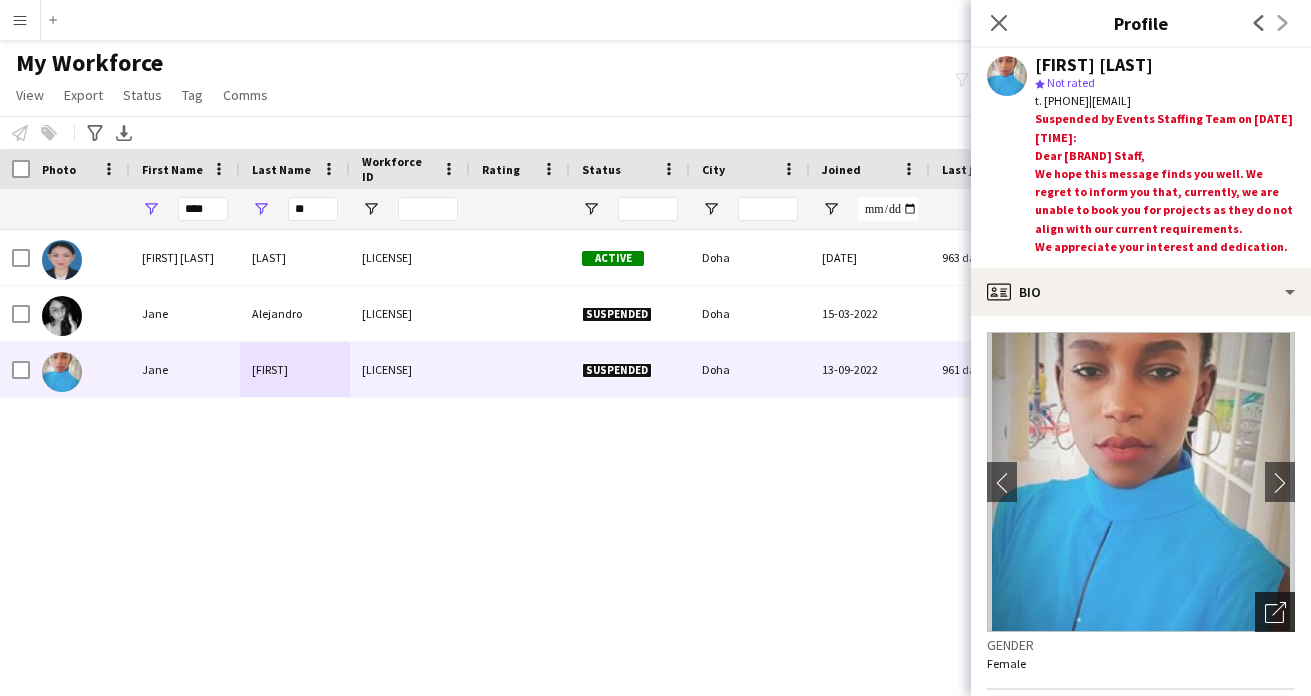click on "Open photos pop-in" 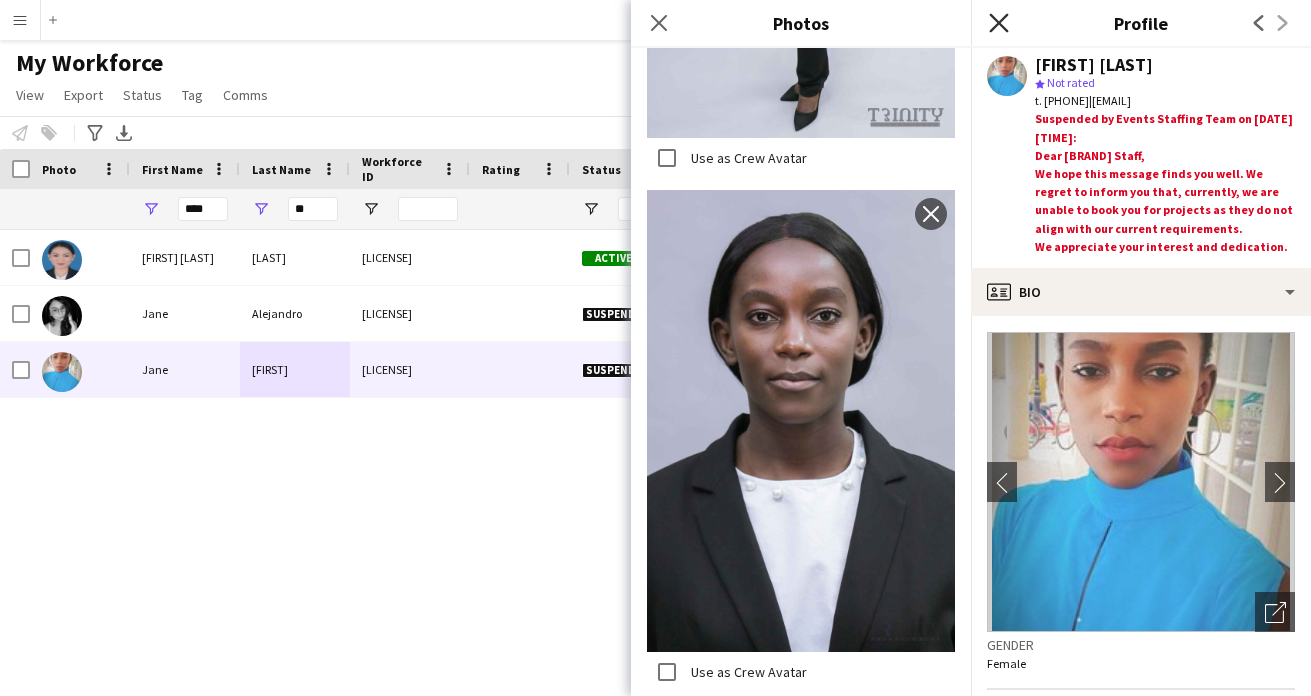 click 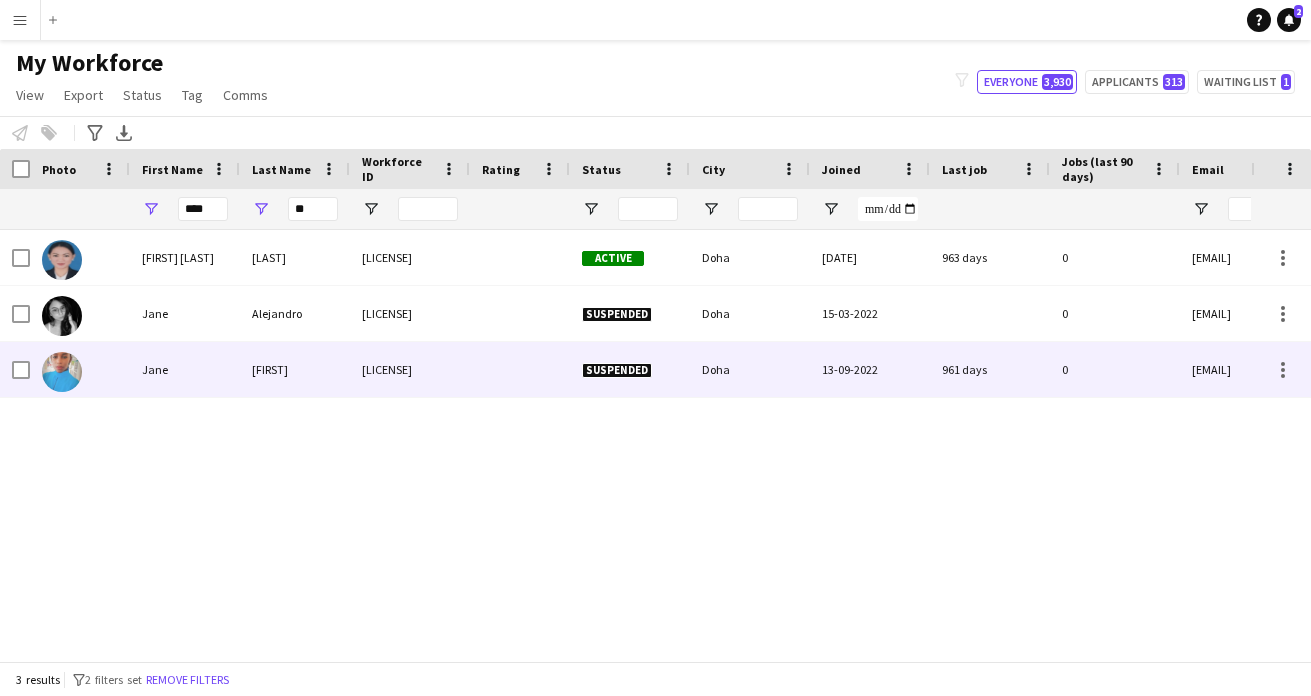 click on "Doha" at bounding box center [750, 369] 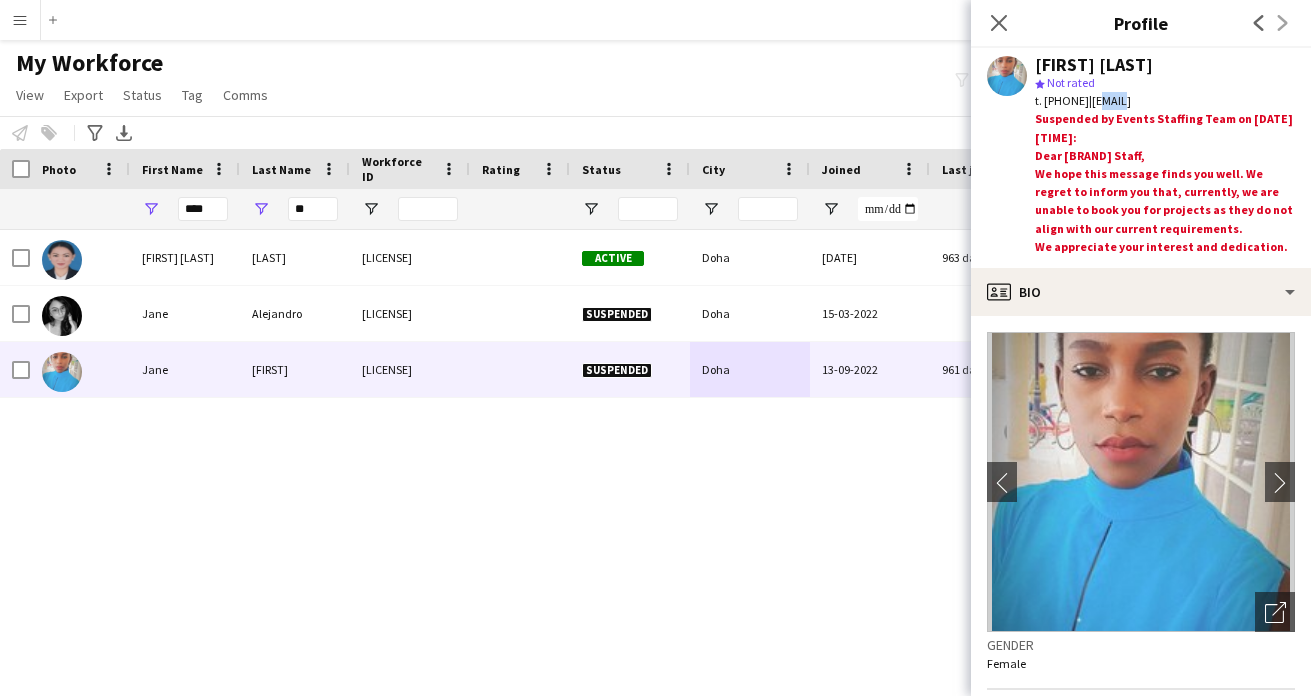 drag, startPoint x: 1128, startPoint y: 102, endPoint x: 1153, endPoint y: 102, distance: 25 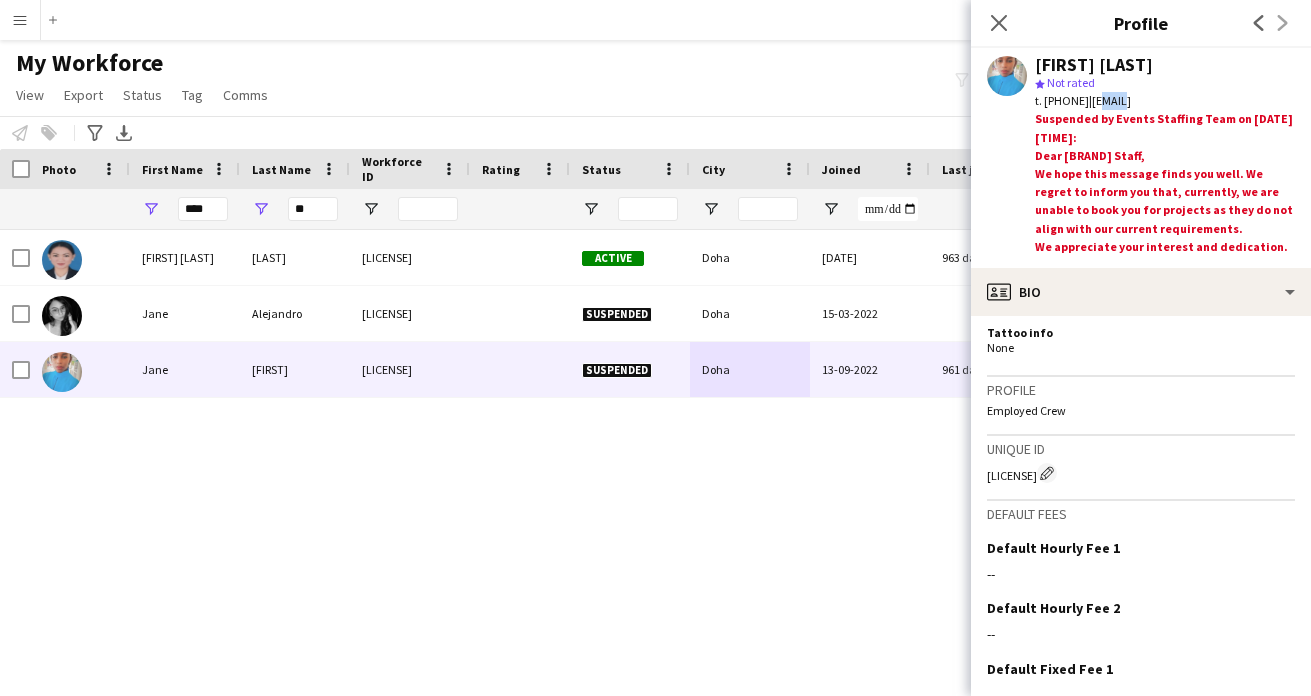 scroll, scrollTop: 1375, scrollLeft: 0, axis: vertical 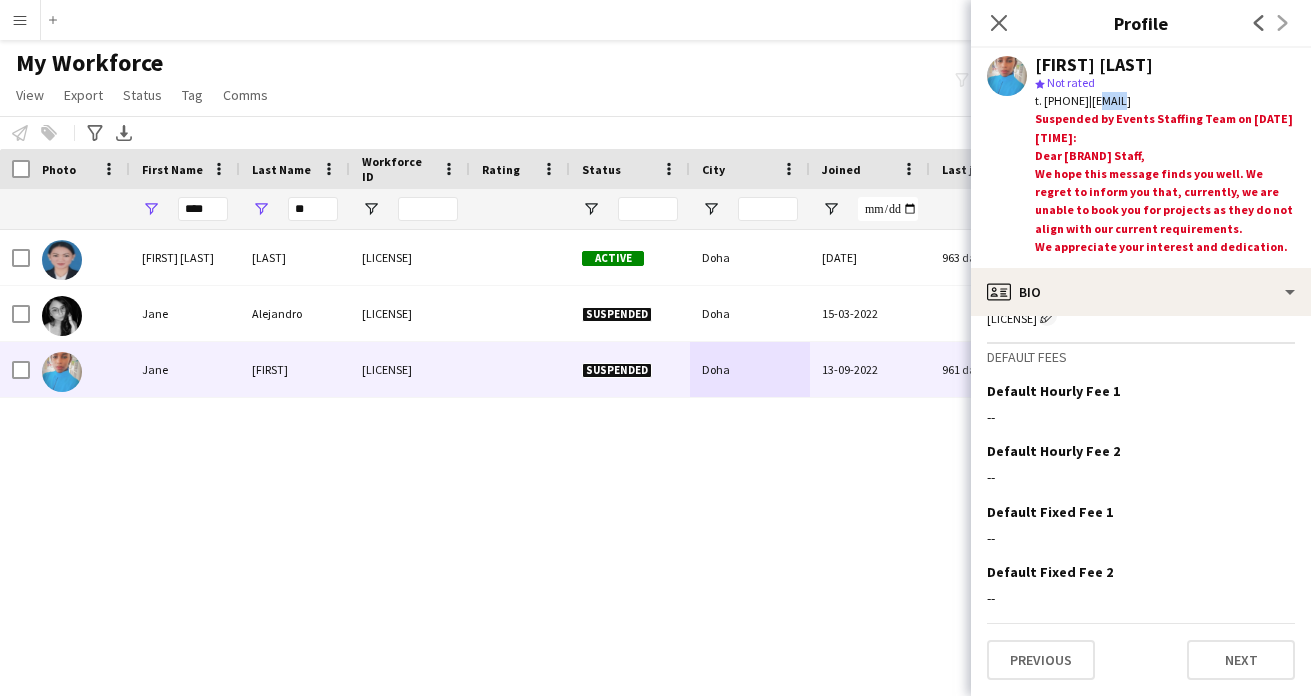 copy on "[EMAIL]" 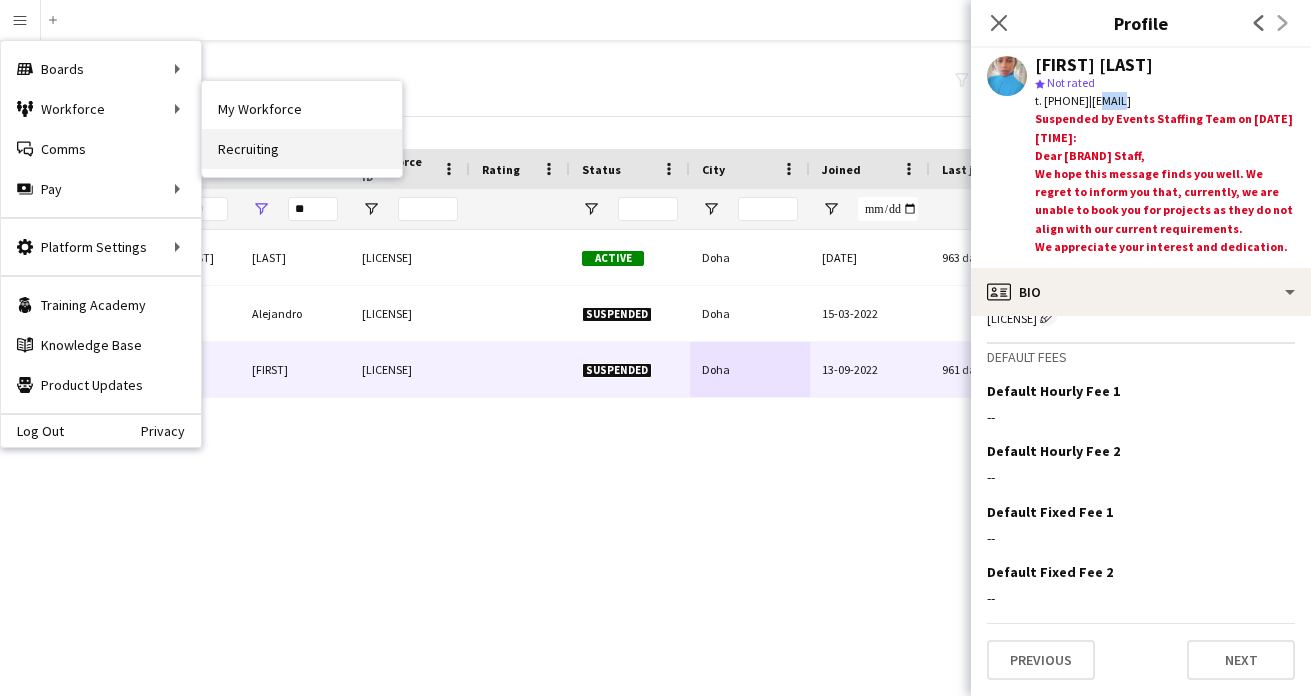 click on "Recruiting" at bounding box center (302, 149) 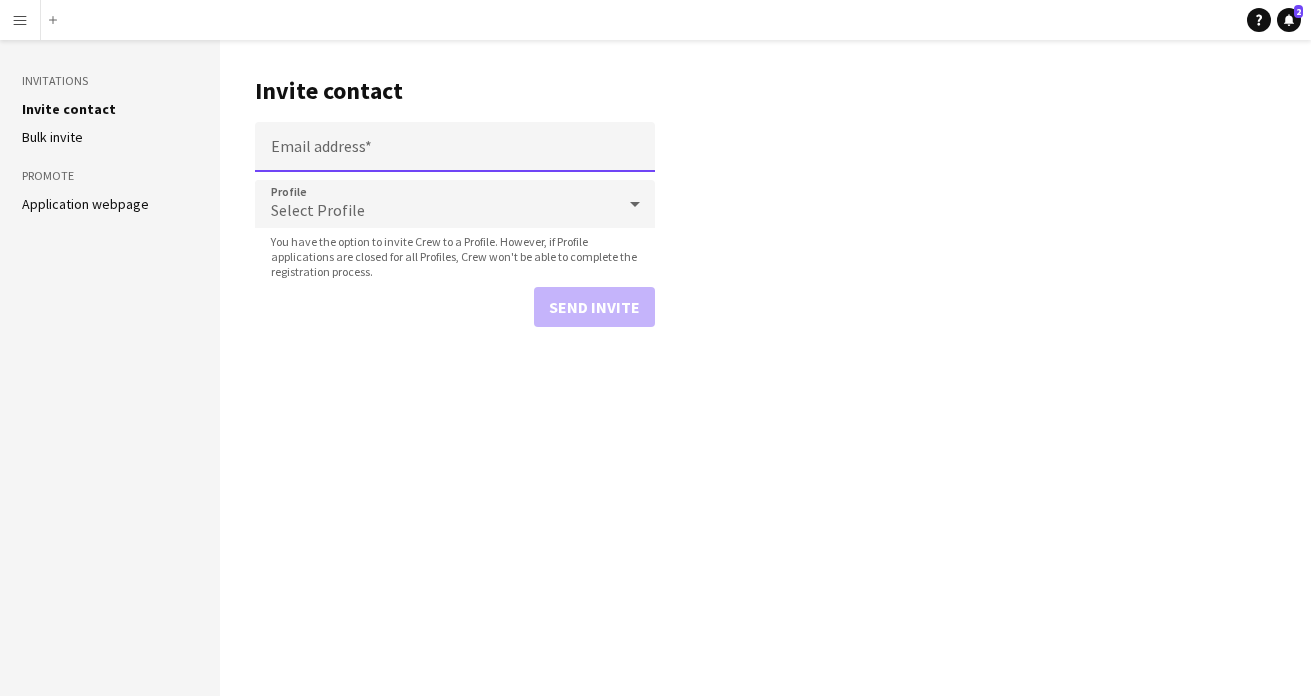 click on "Email address" at bounding box center (455, 147) 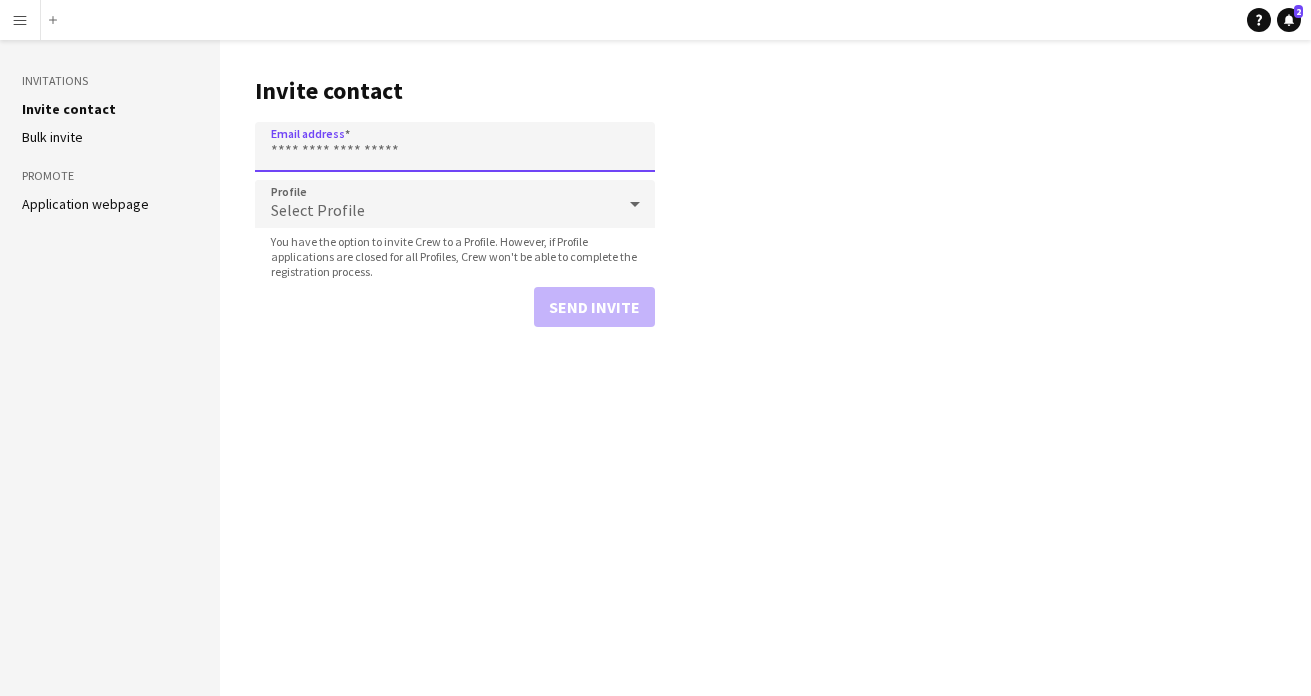 paste on "**********" 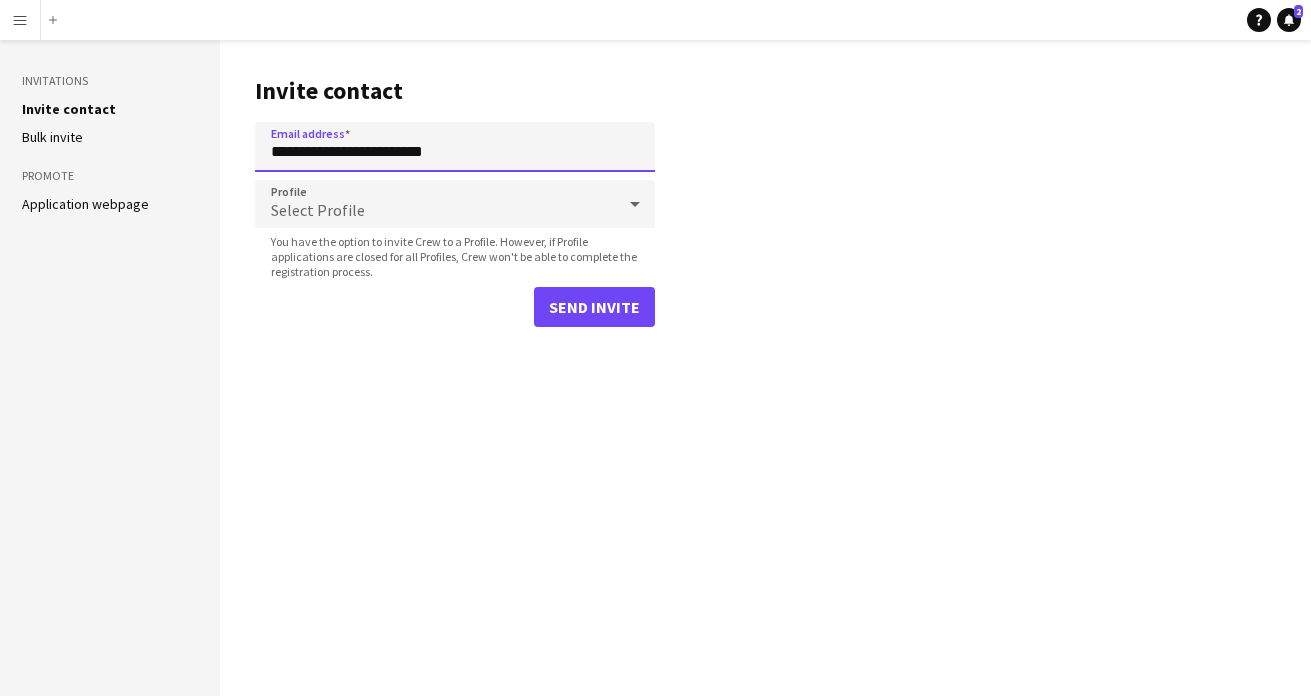 type on "**********" 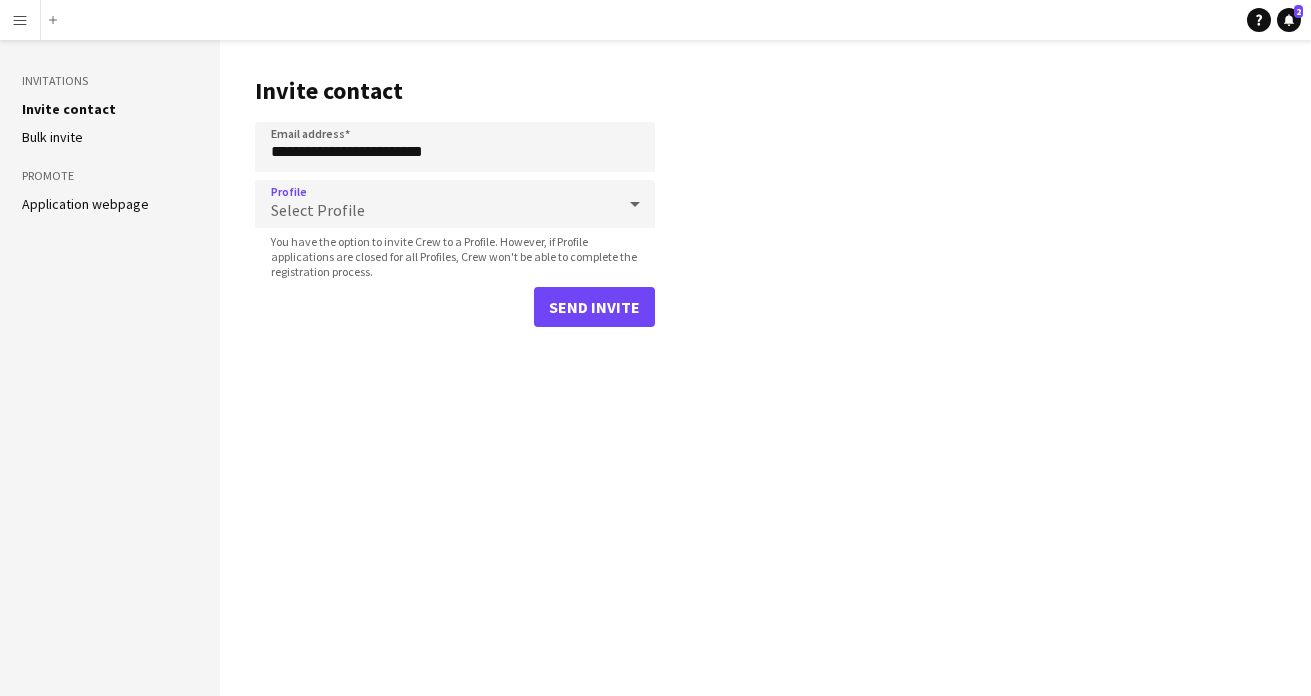 click on "Select Profile" at bounding box center [318, 210] 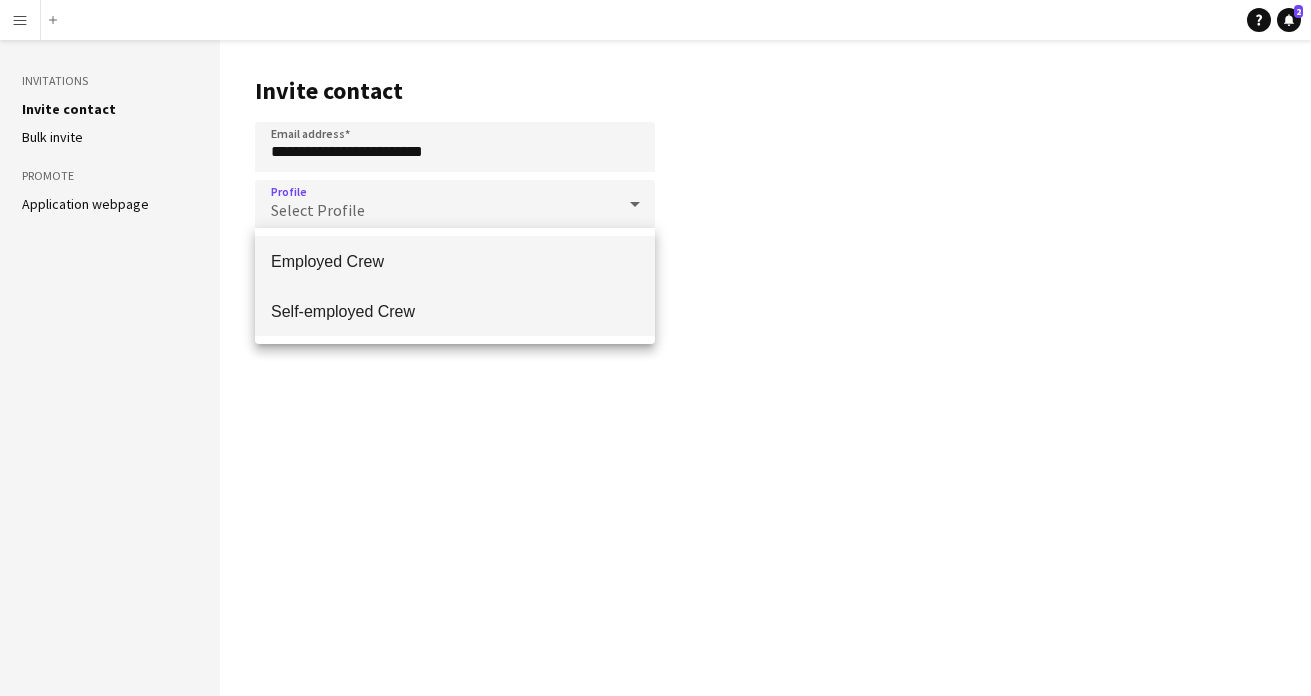 click on "Self-employed Crew" at bounding box center [455, 311] 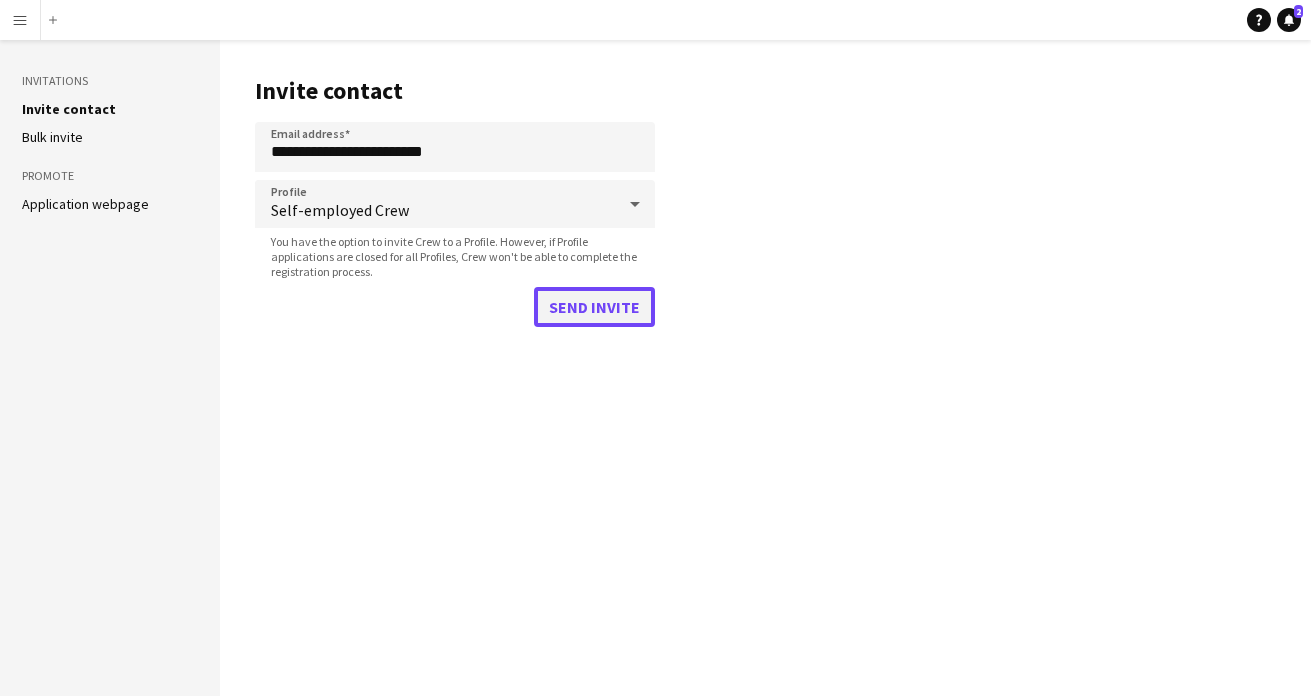 click on "Send invite" 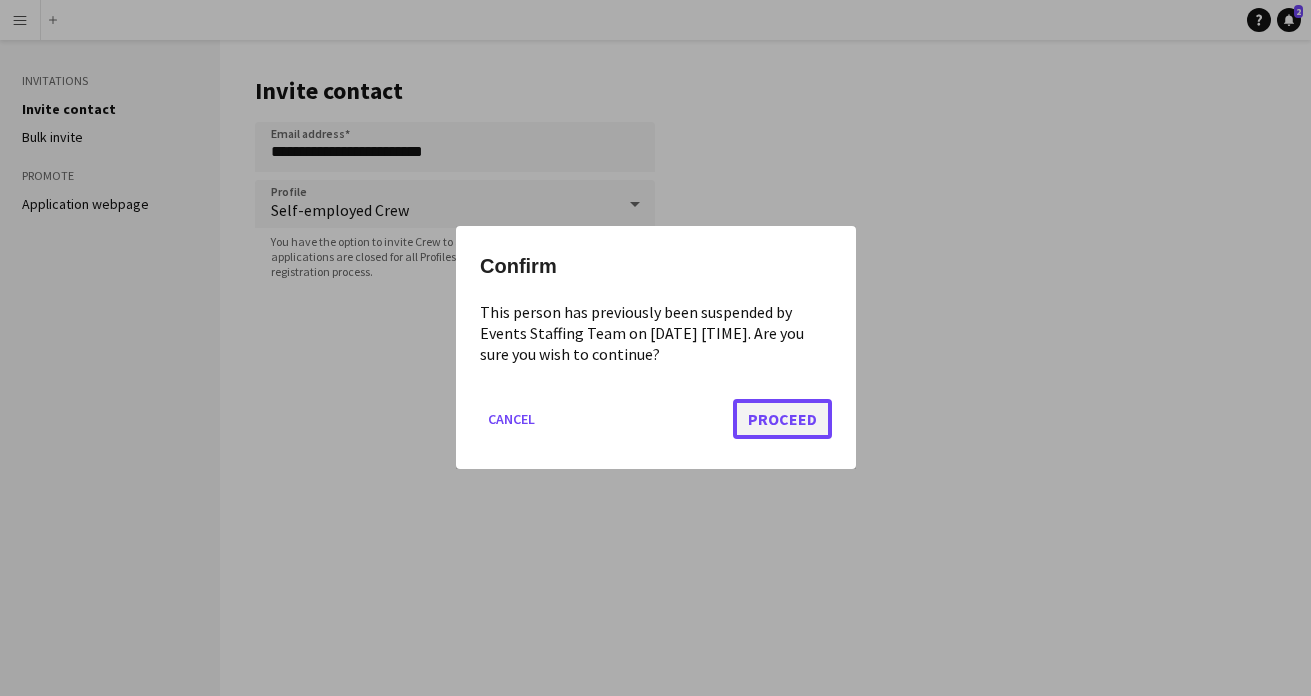 click on "Proceed" 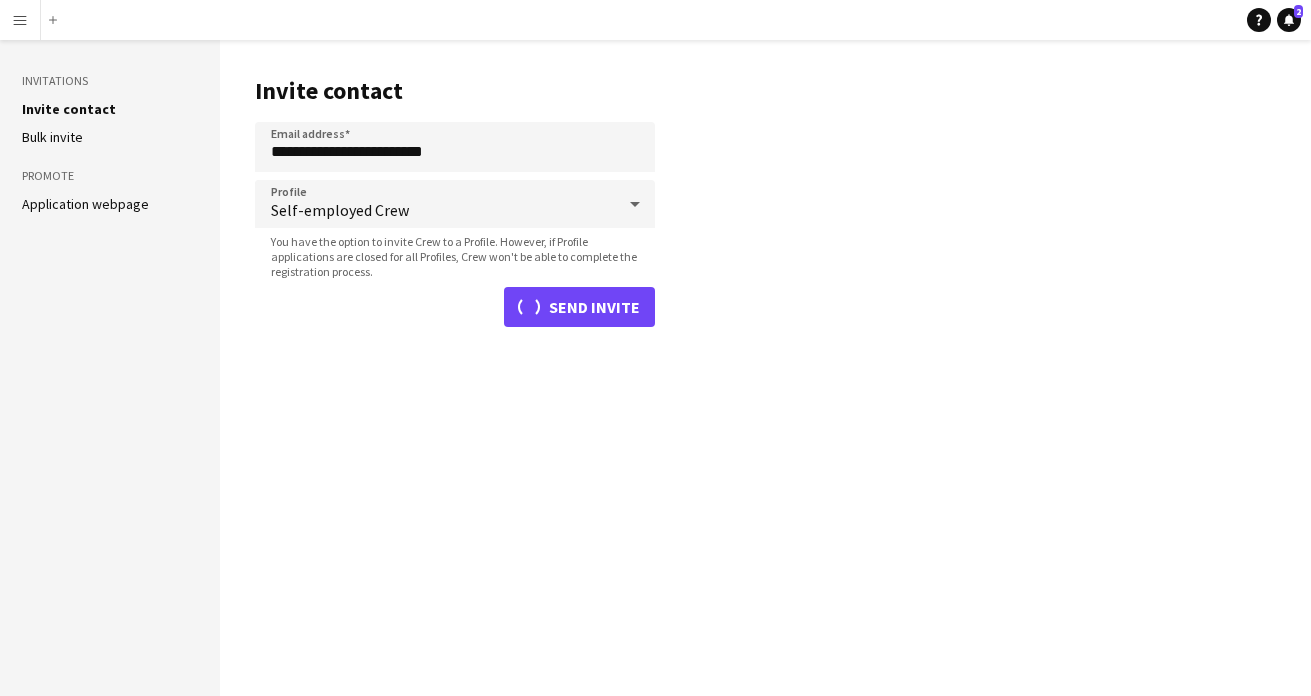 type 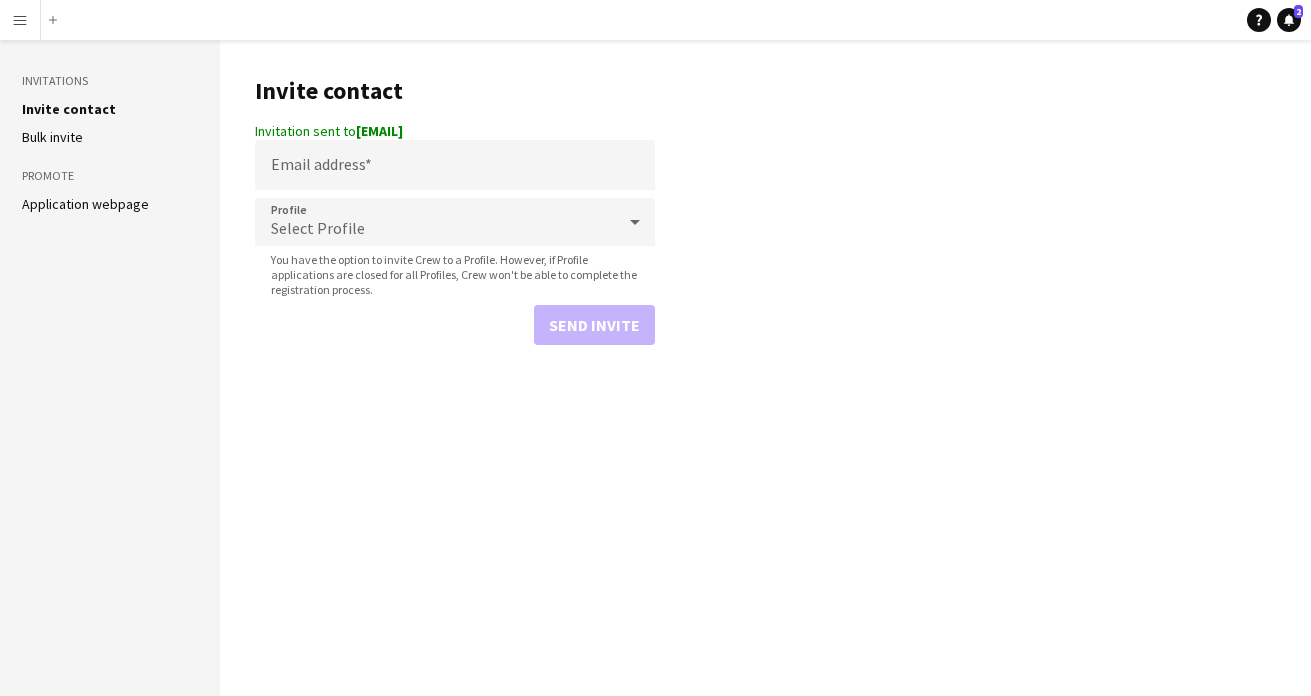 click on "Menu" at bounding box center [20, 20] 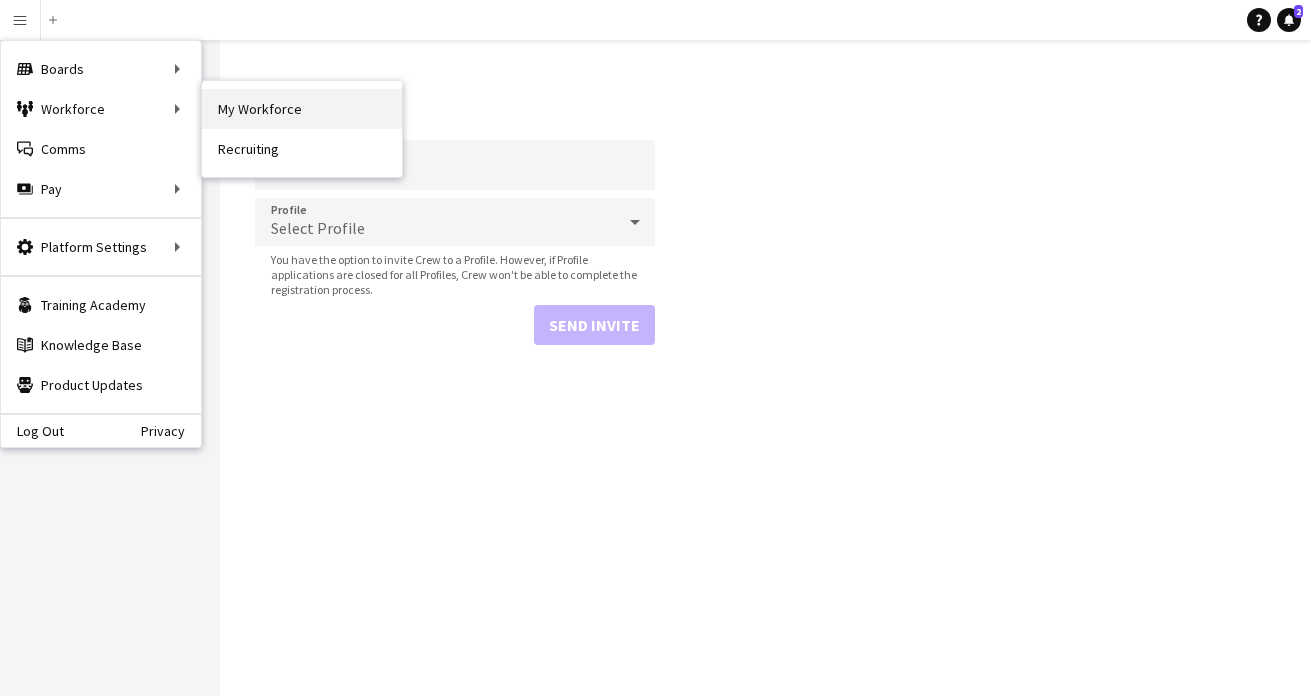 click on "My Workforce" at bounding box center [302, 109] 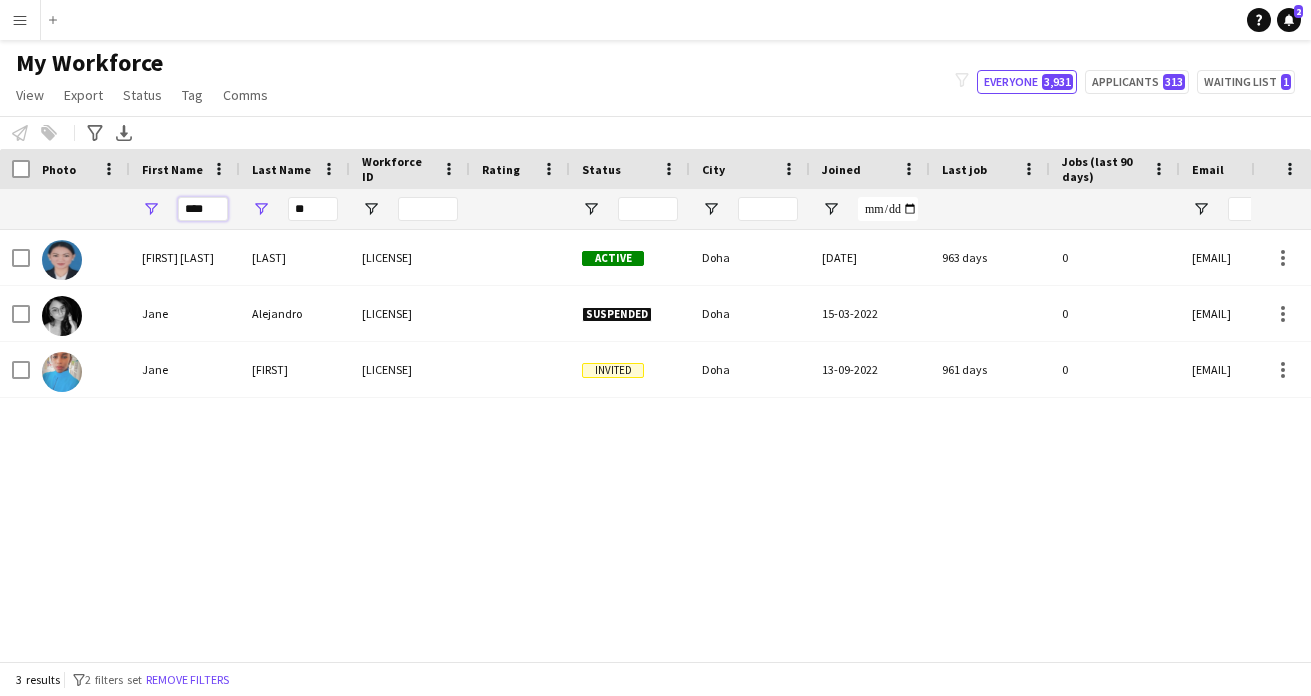 click on "****" at bounding box center [203, 209] 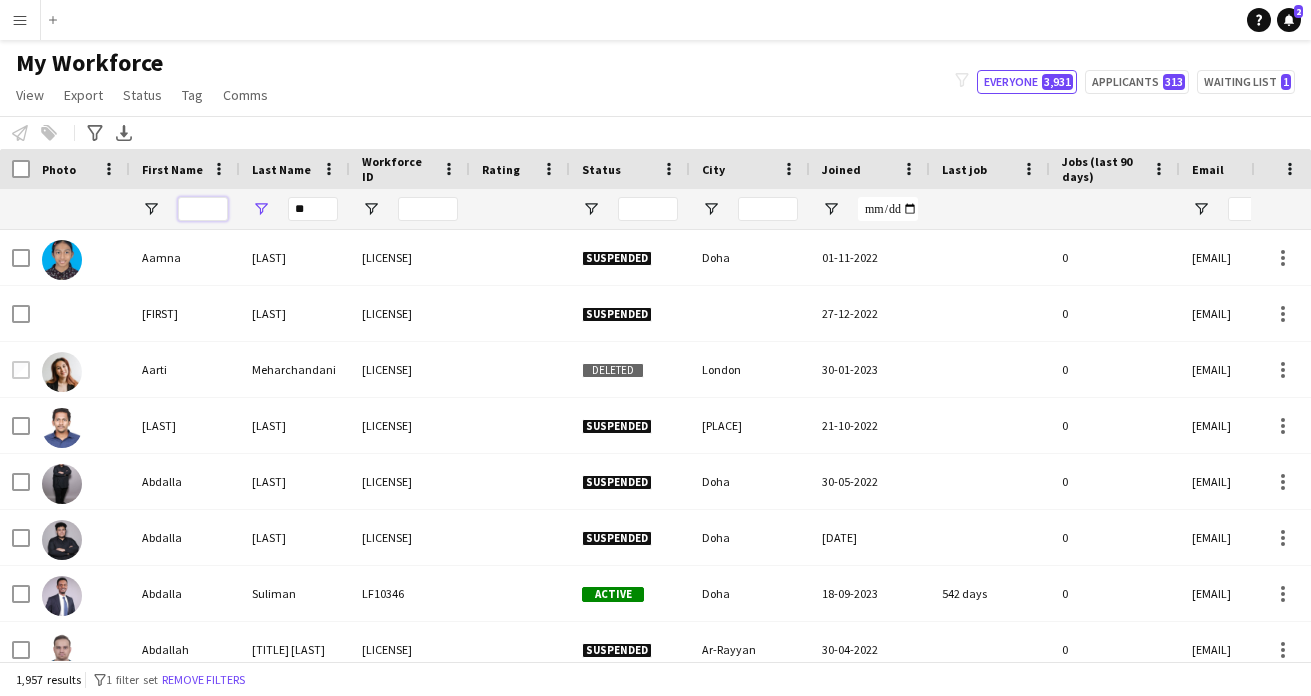 type 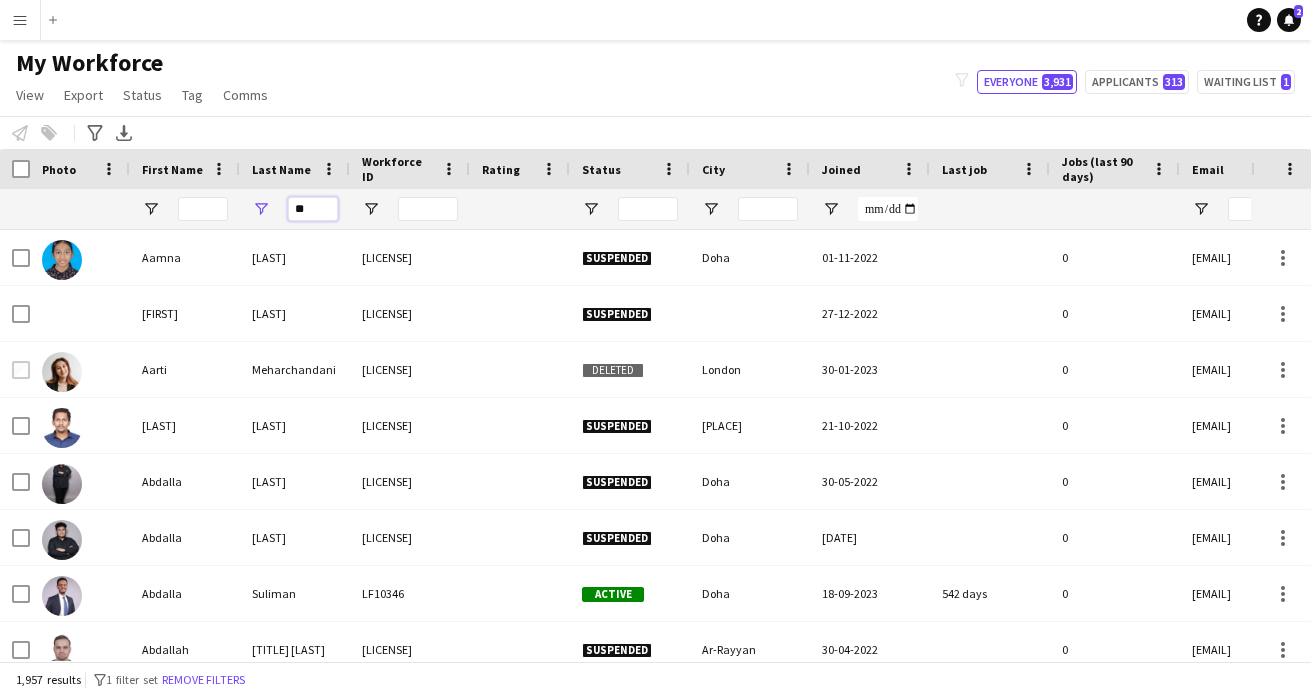 drag, startPoint x: 315, startPoint y: 211, endPoint x: 123, endPoint y: 211, distance: 192 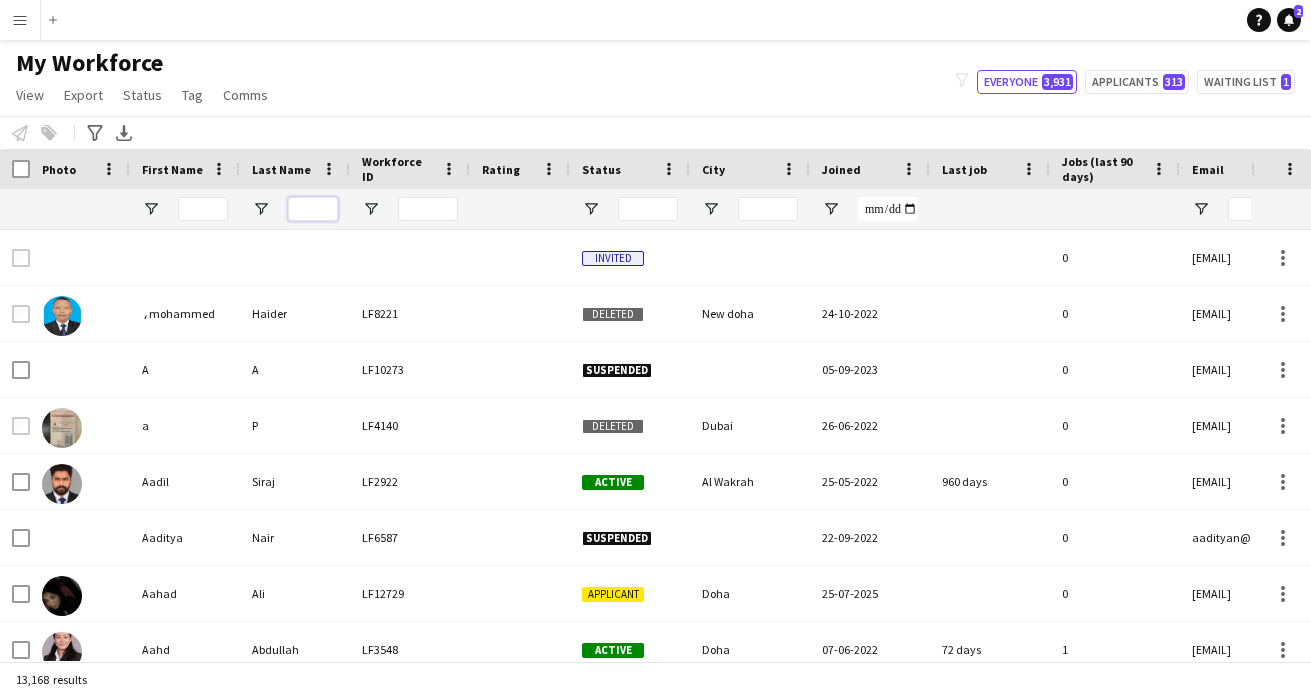 type 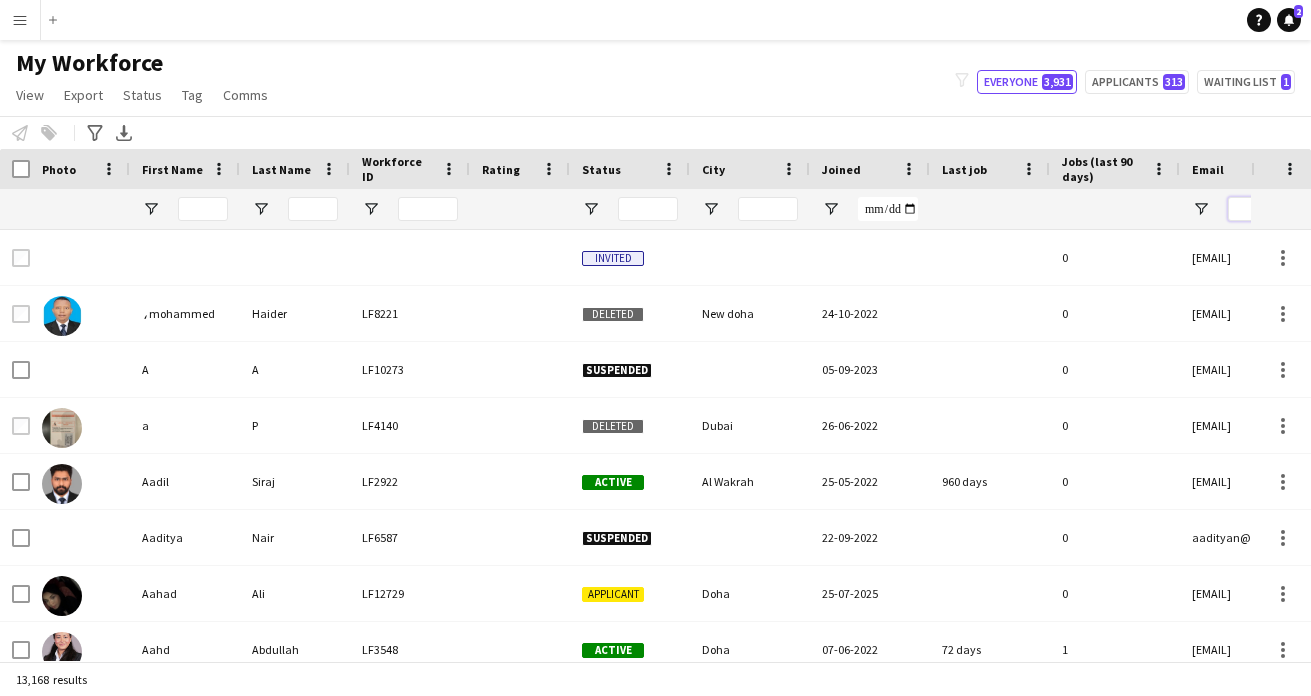 click at bounding box center (1398, 209) 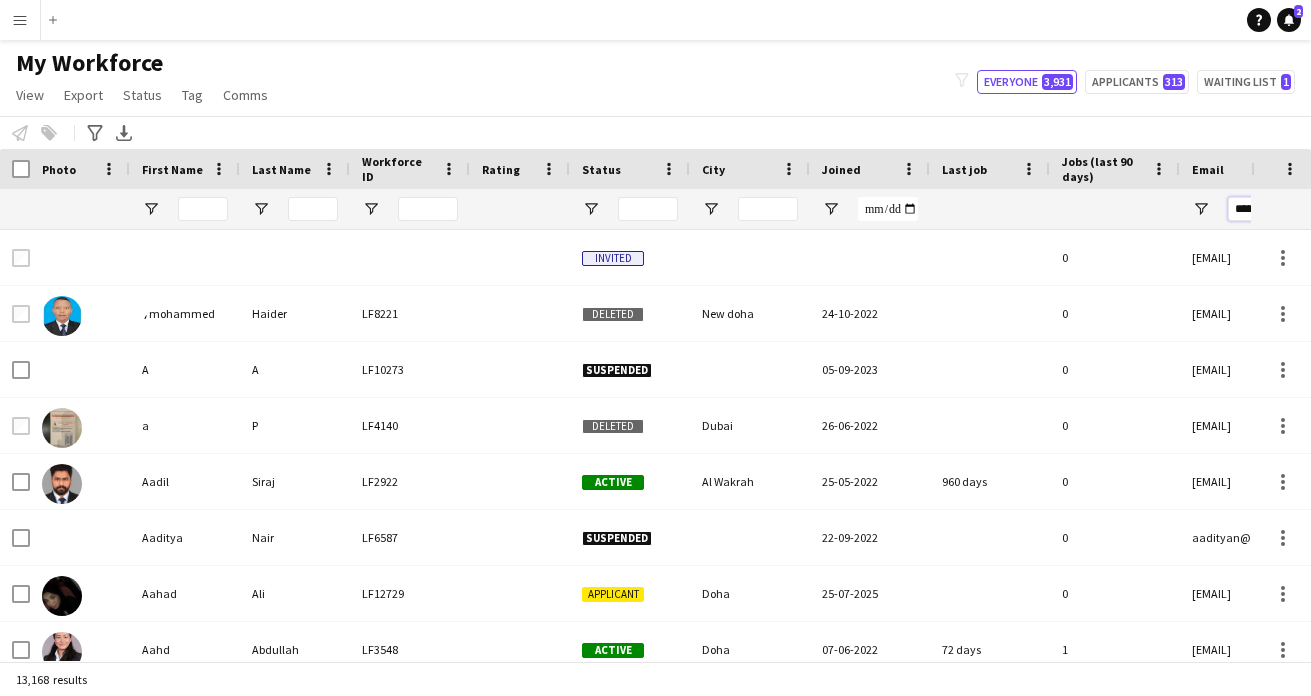 scroll, scrollTop: 0, scrollLeft: 130, axis: horizontal 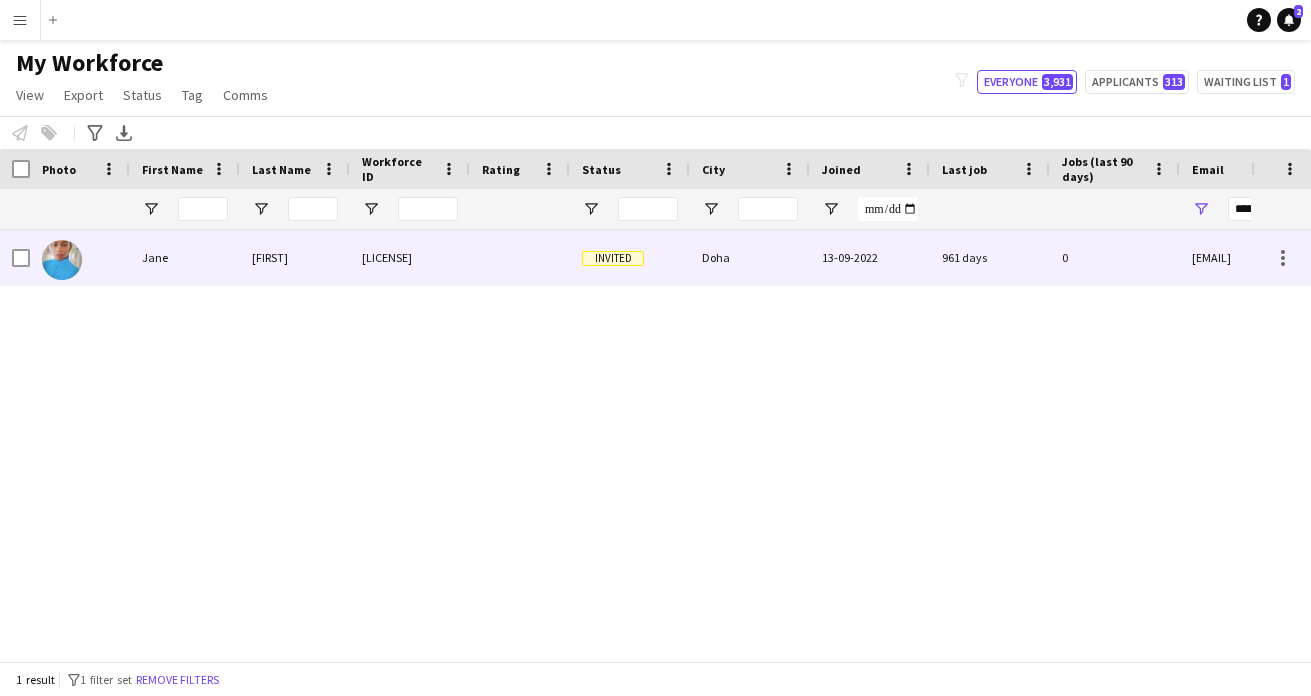 click on "Doha" at bounding box center [750, 257] 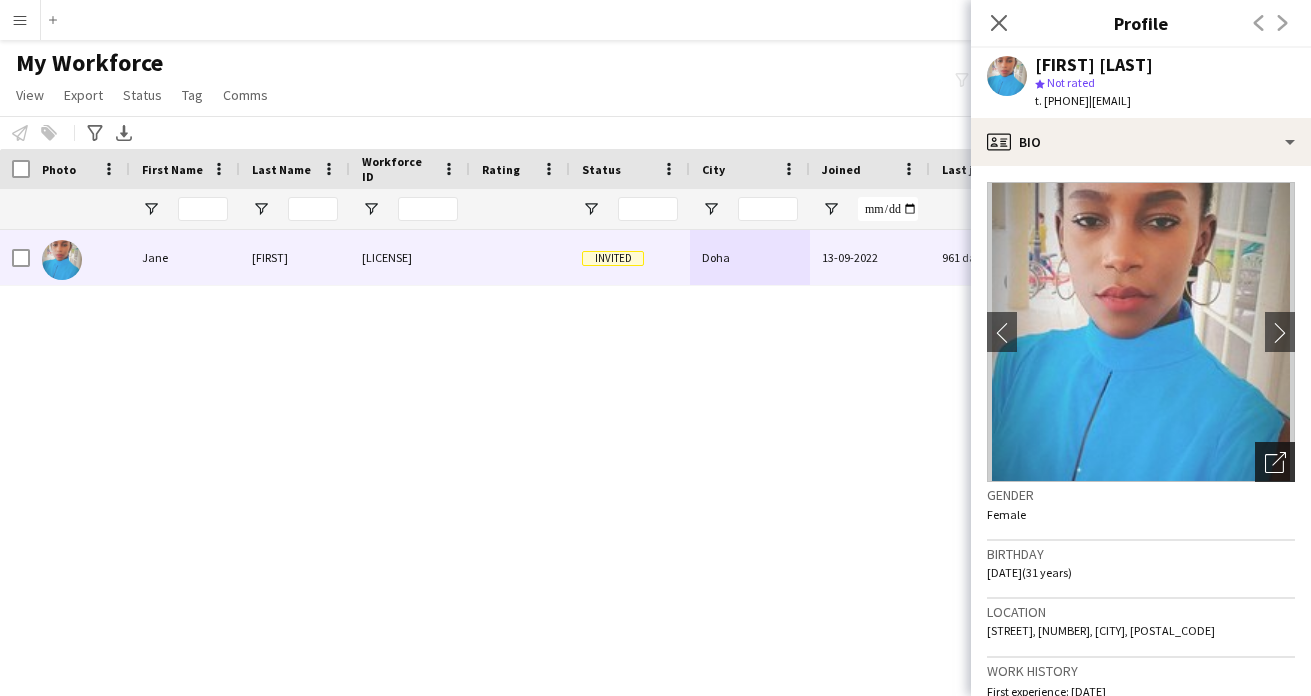 click on "Open photos pop-in" 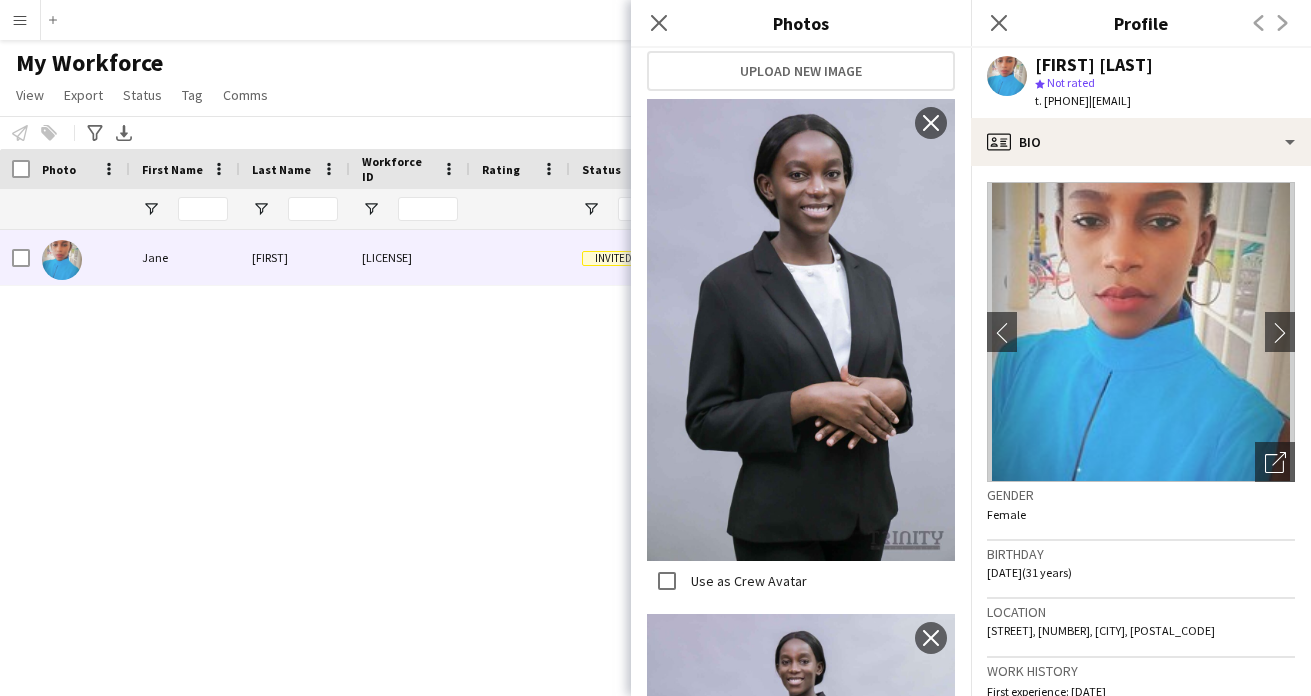 scroll, scrollTop: 386, scrollLeft: 0, axis: vertical 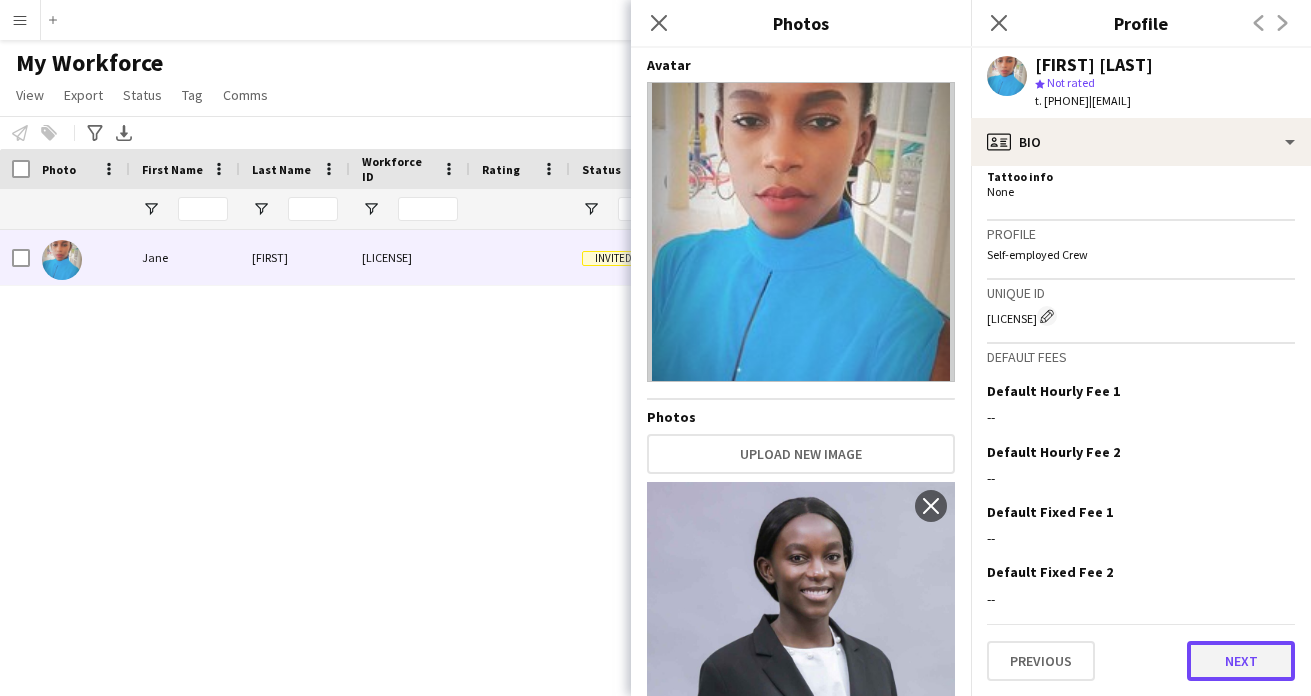 click on "Next" 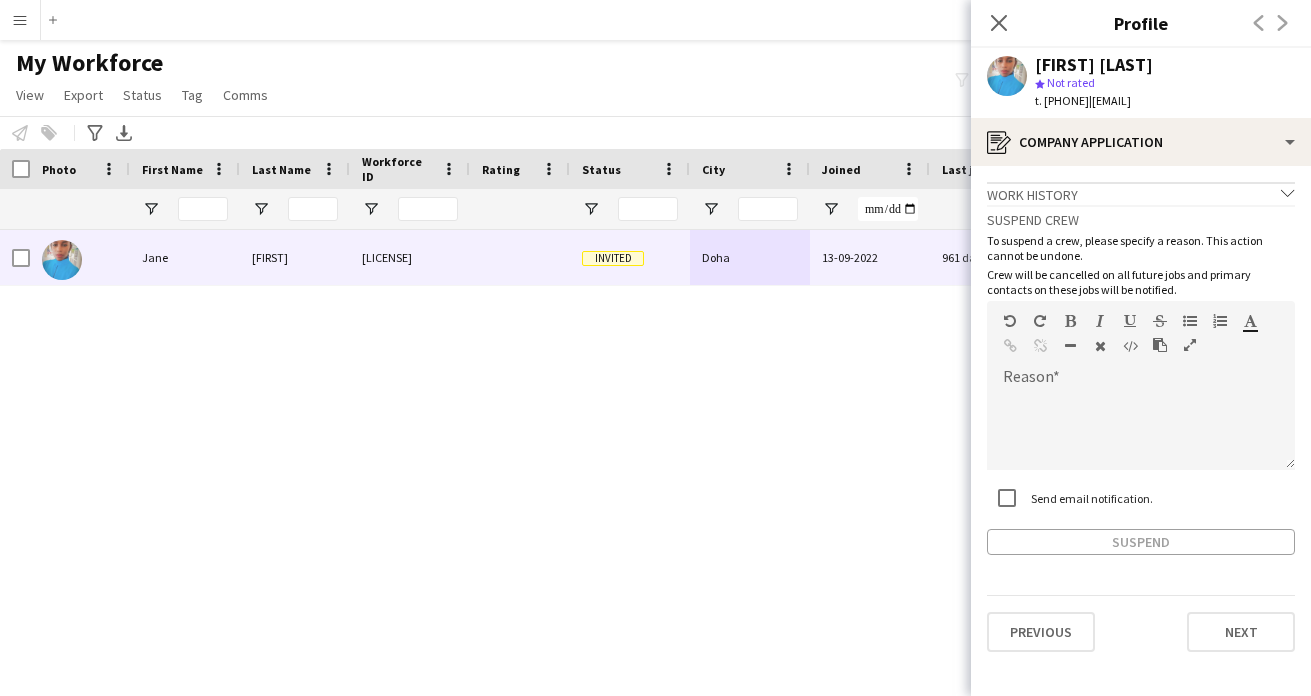 click on "Work history
chevron-down
Incomplete   Suspend crew   To suspend a crew, please specify a reason. This action cannot be undone.   Crew will be cancelled on all future jobs and primary contacts on these jobs will be notified.   Reason  default   Heading 1   Heading 2   Heading 3   Heading 4   Heading 5   Heading 6   Heading 7   Paragraph   Predefined   Standard   default  Times New Roman   Arial   Times New Roman   Calibri   Comic Sans MS  3   1   2   3   4   5   6   7  ******* *******  Send email notification.   Suspend   Previous   Next" 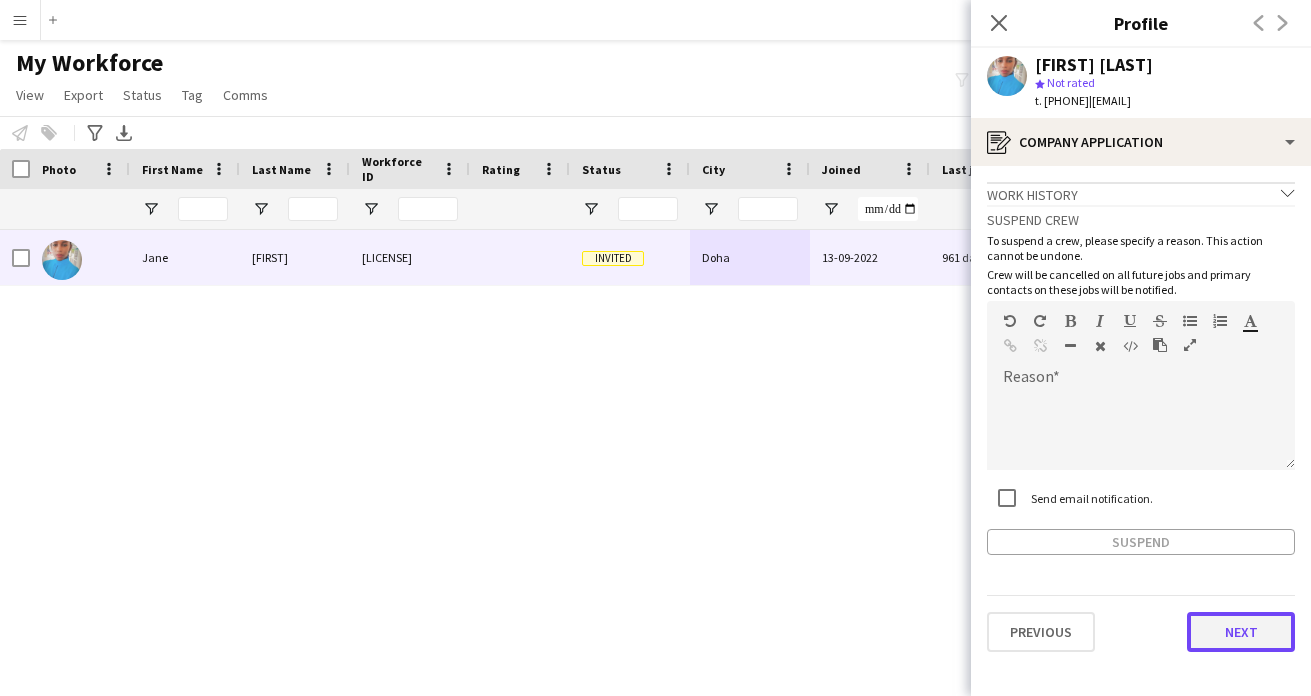 click on "Next" 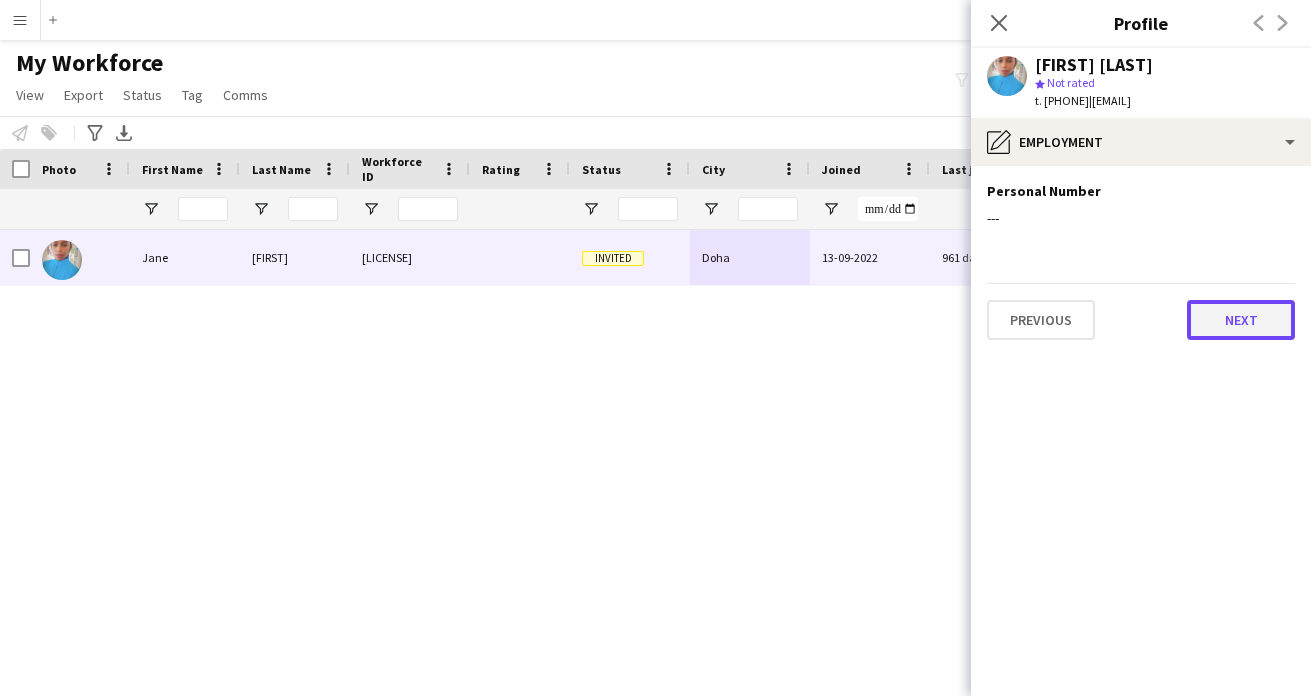 click on "Next" 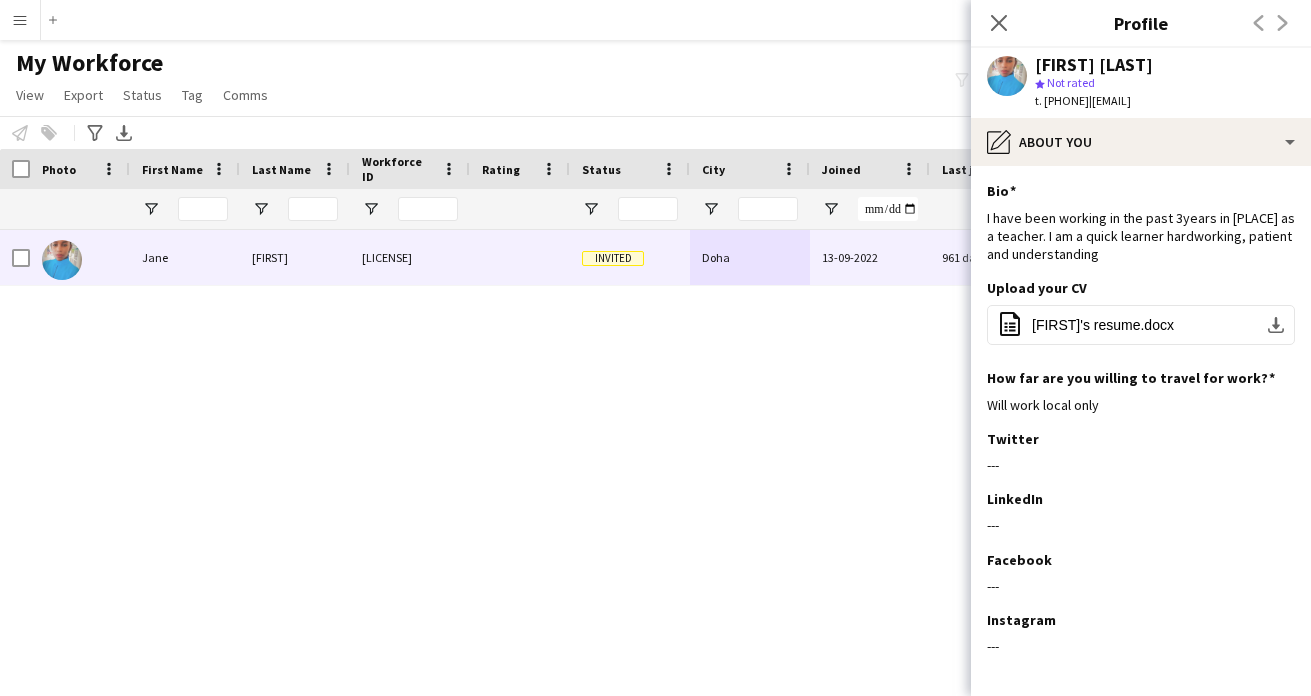 click on "t. [PHONE]" 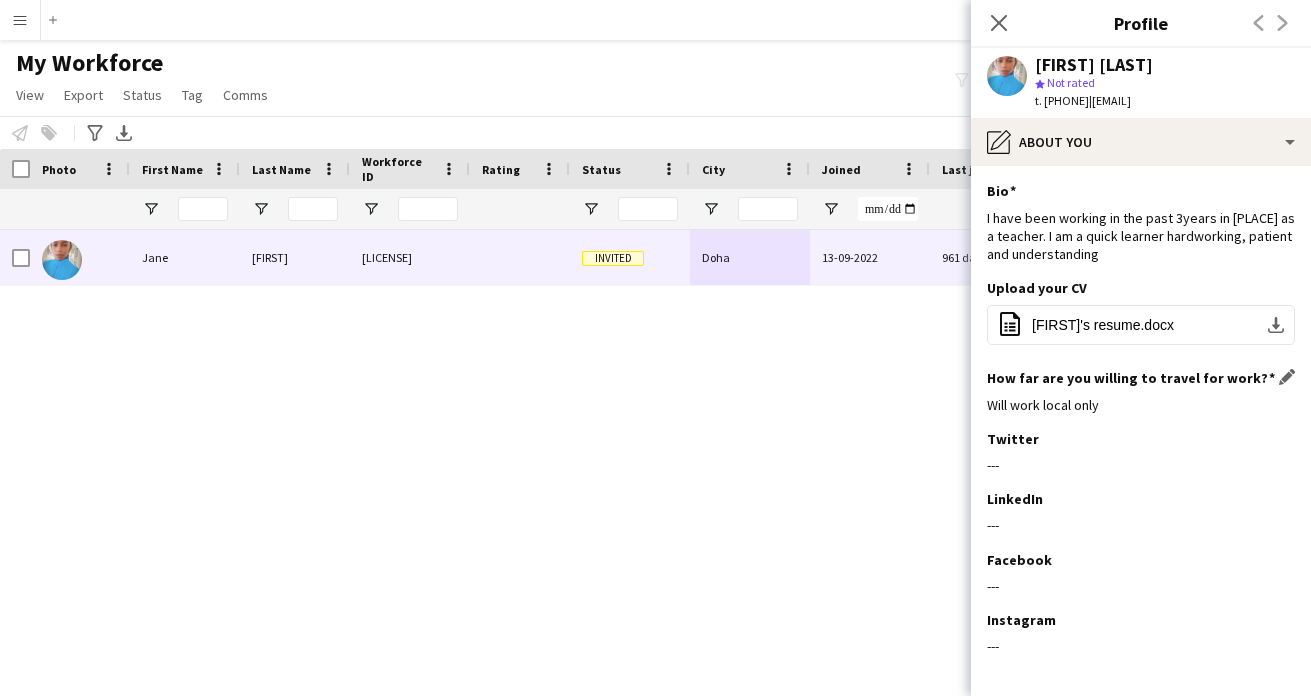 scroll, scrollTop: 88, scrollLeft: 0, axis: vertical 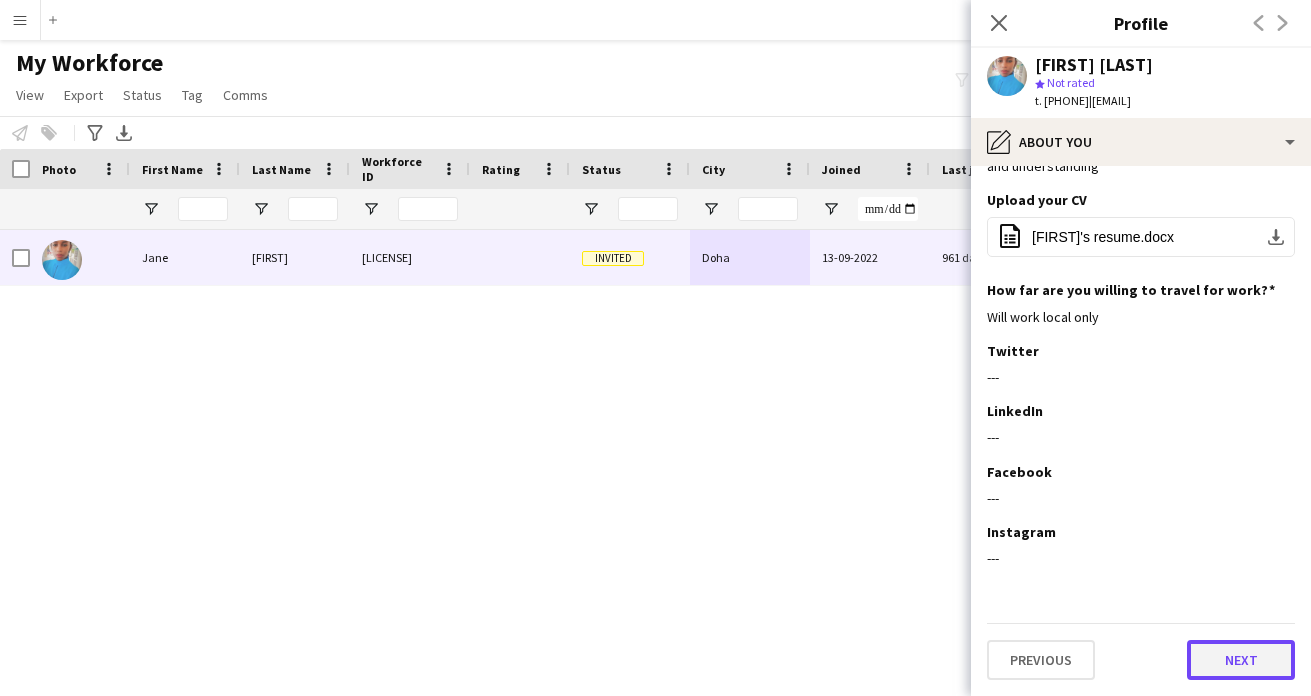 click on "Next" 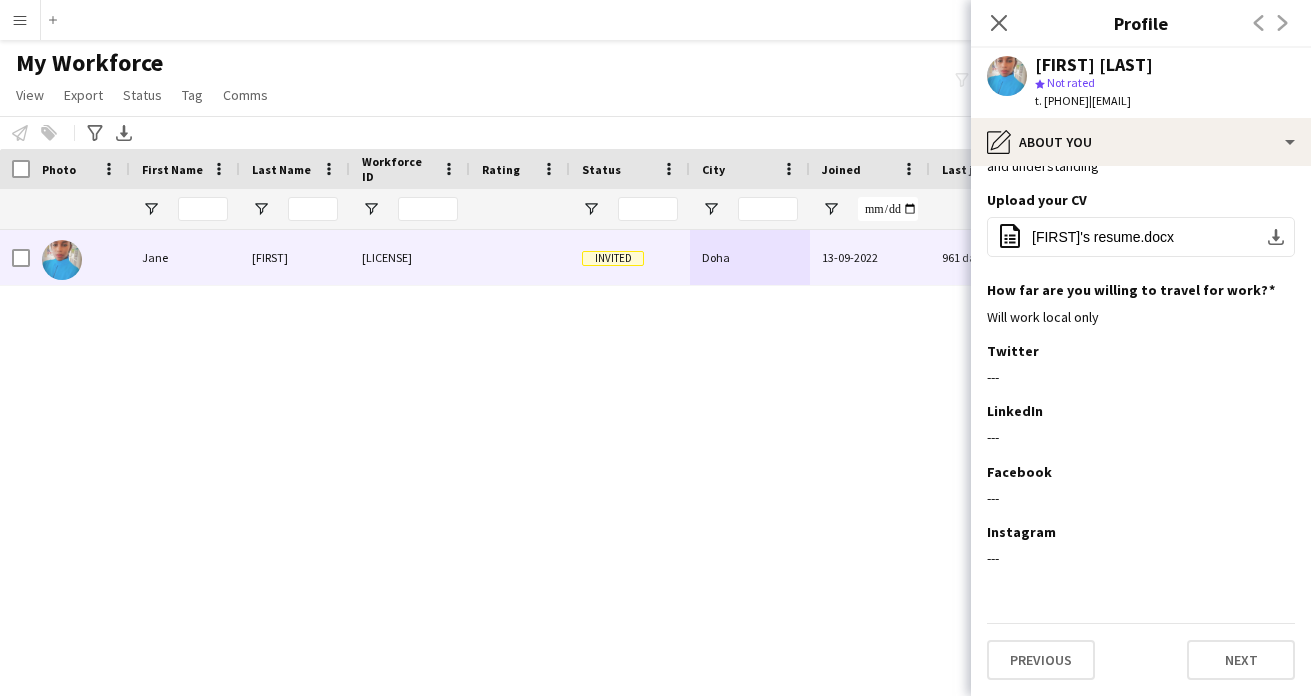 scroll, scrollTop: 0, scrollLeft: 0, axis: both 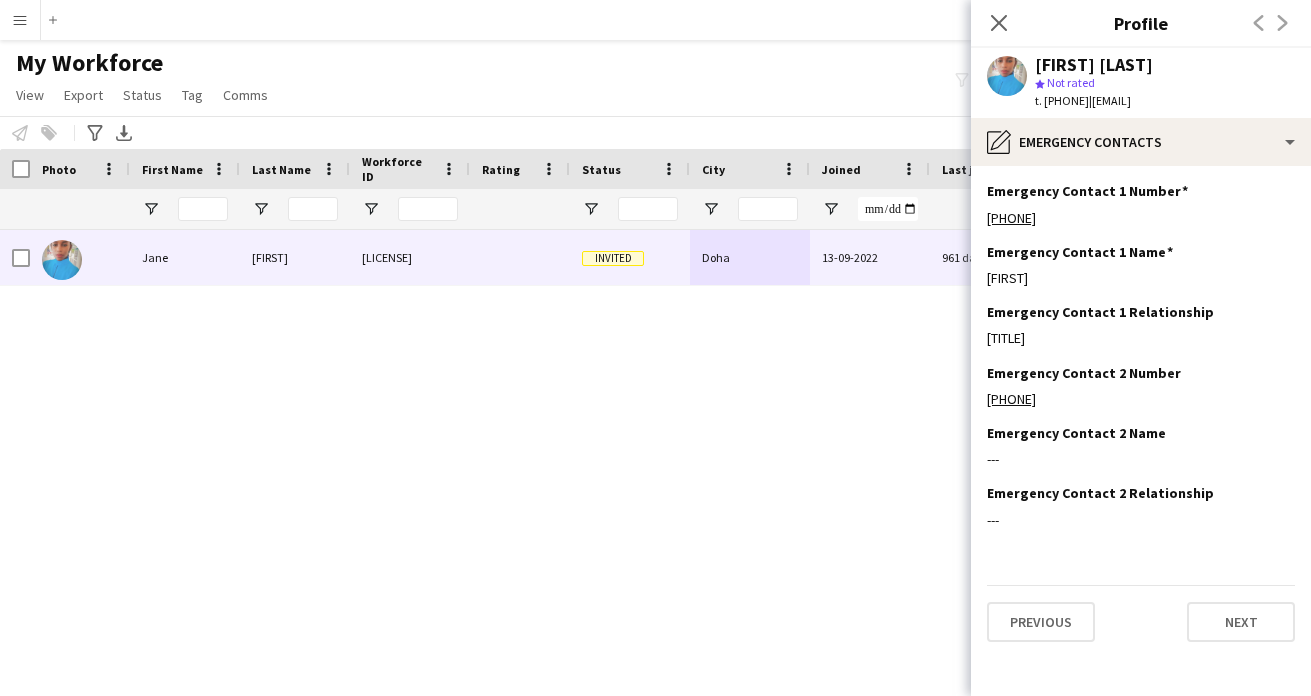 click on "Menu" at bounding box center [20, 20] 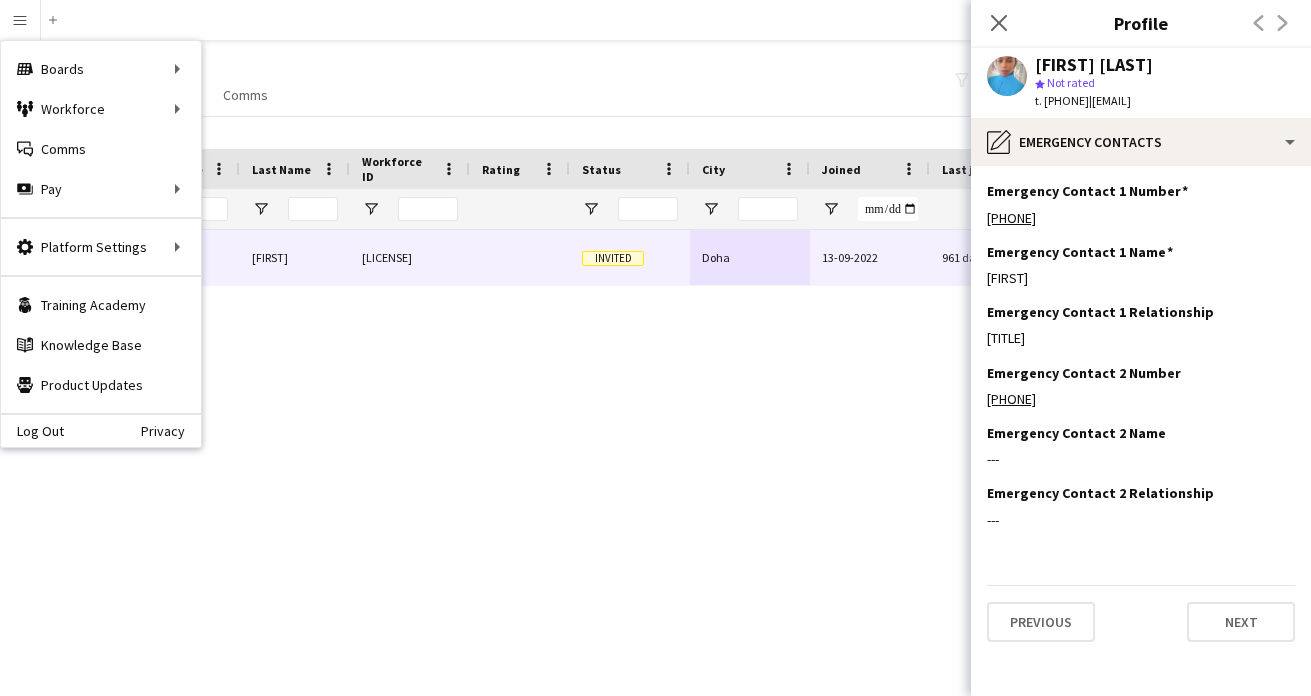 click on "Menu
Boards
Boards   Boards   All jobs   Status
Workforce
Workforce   My Workforce   Recruiting
Comms
Comms
Pay
Pay   Approvals
Platform Settings
Platform Settings   Your settings
Training Academy
Training Academy
Knowledge Base
Knowledge Base
Product Updates
Product Updates   Log Out   Privacy
Add
Help
Notifications
2" at bounding box center [655, 20] 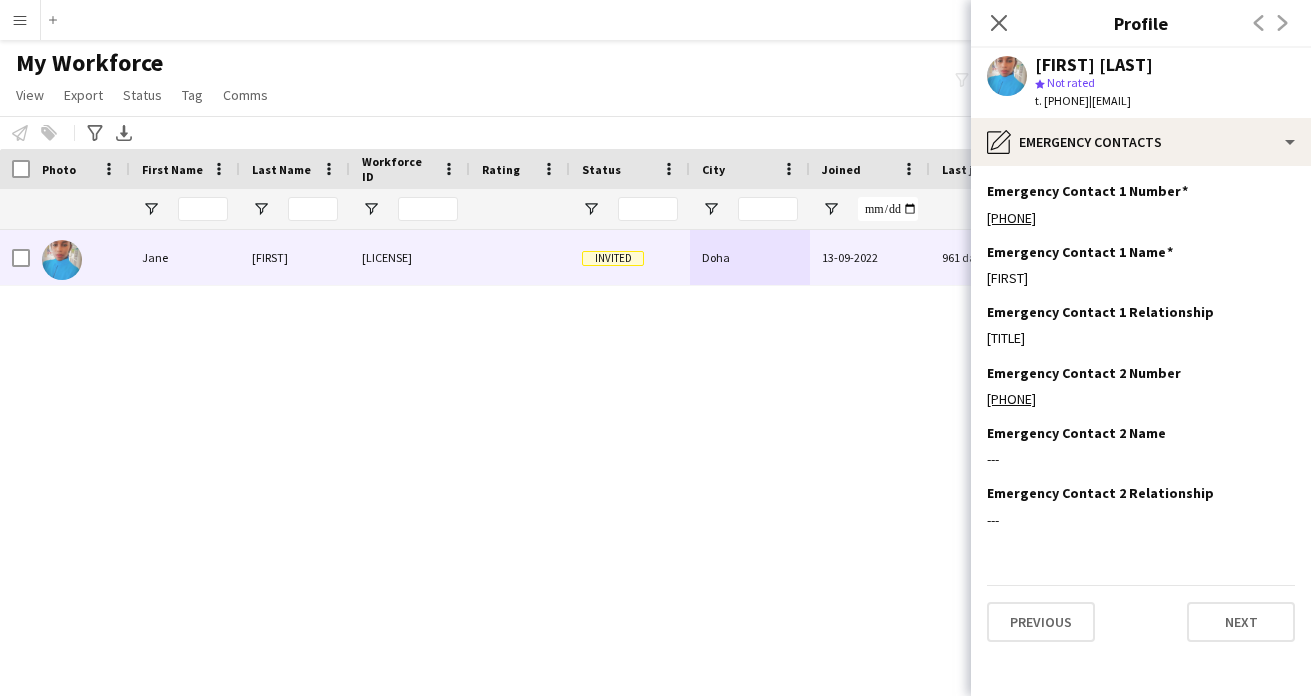 drag, startPoint x: 1125, startPoint y: 99, endPoint x: 1278, endPoint y: 98, distance: 153.00327 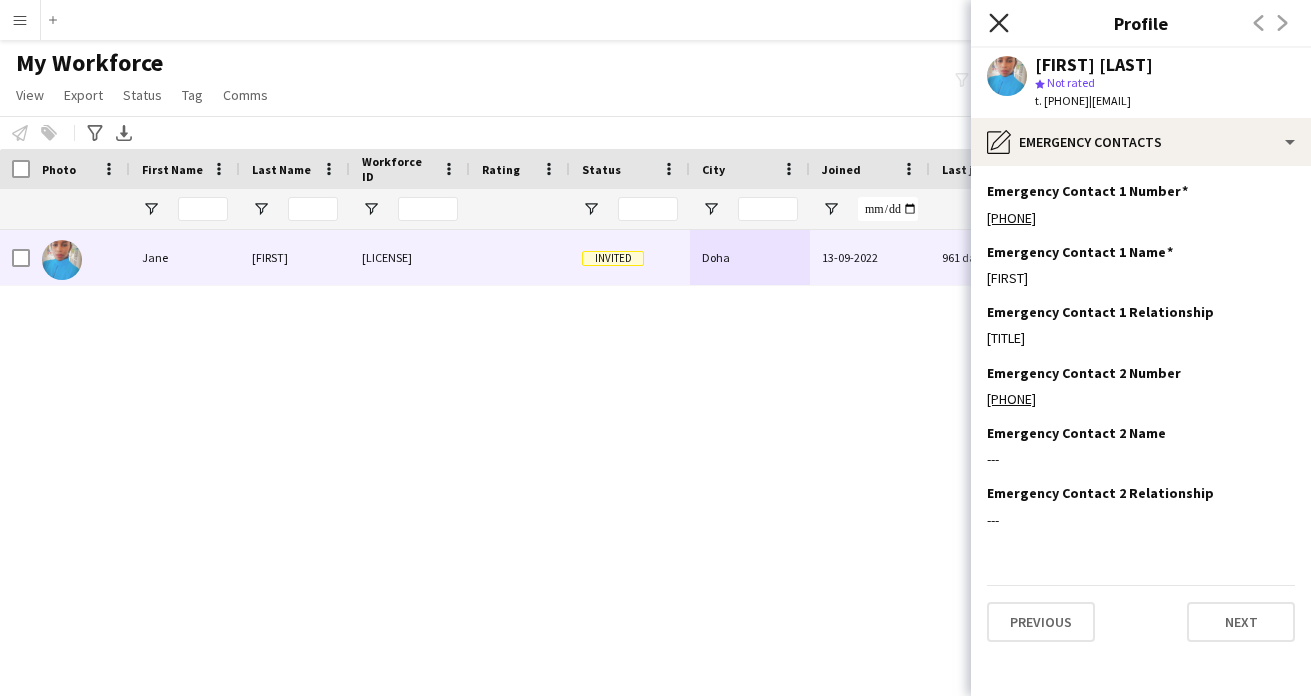 click 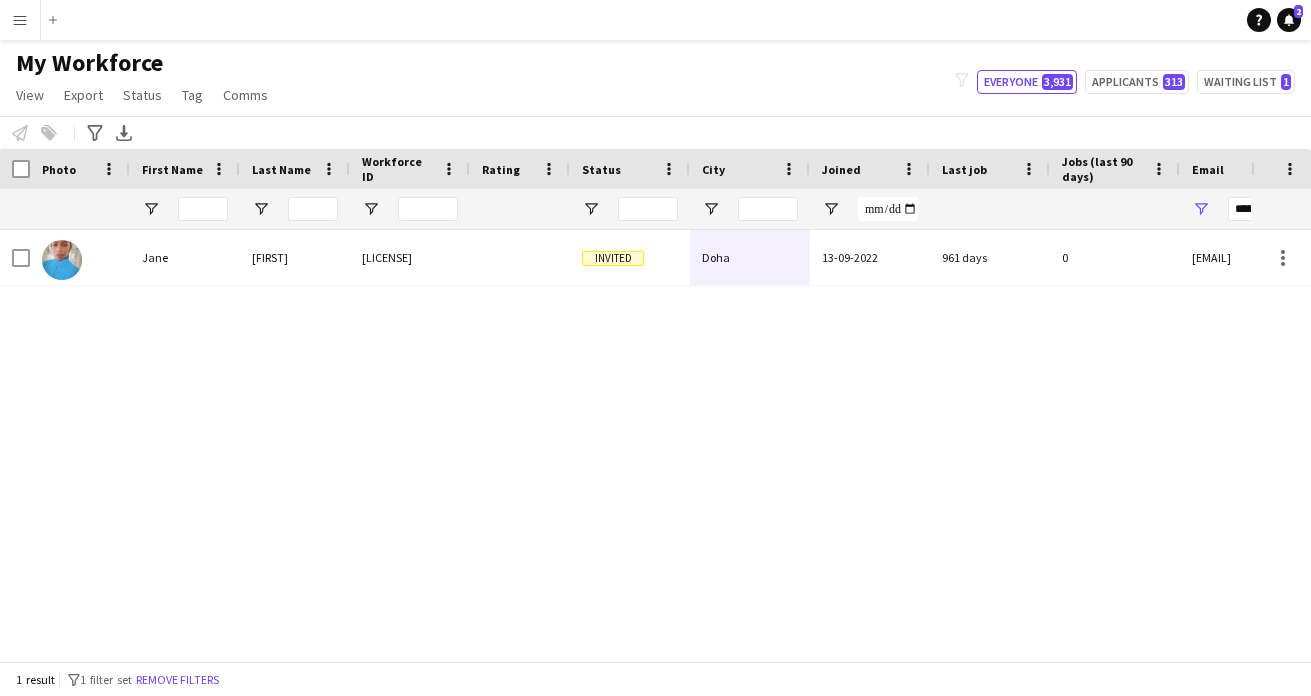 scroll, scrollTop: 0, scrollLeft: 218, axis: horizontal 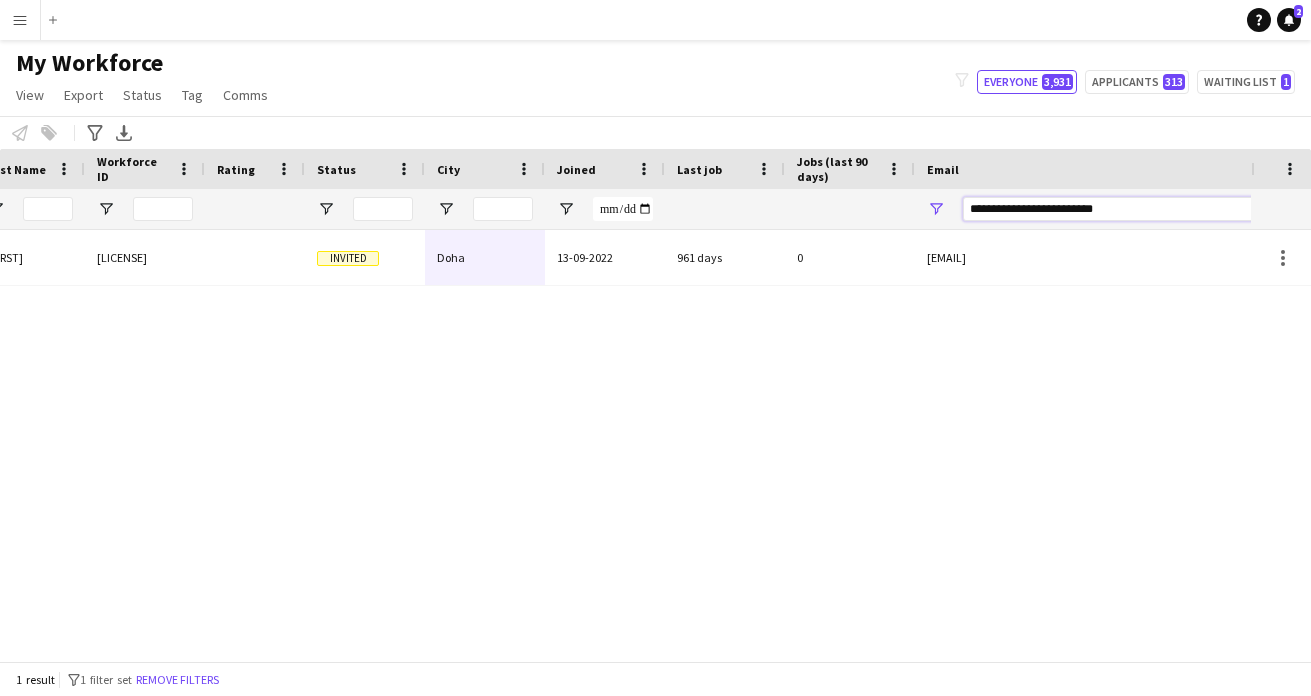 drag, startPoint x: 1135, startPoint y: 212, endPoint x: 671, endPoint y: 208, distance: 464.01724 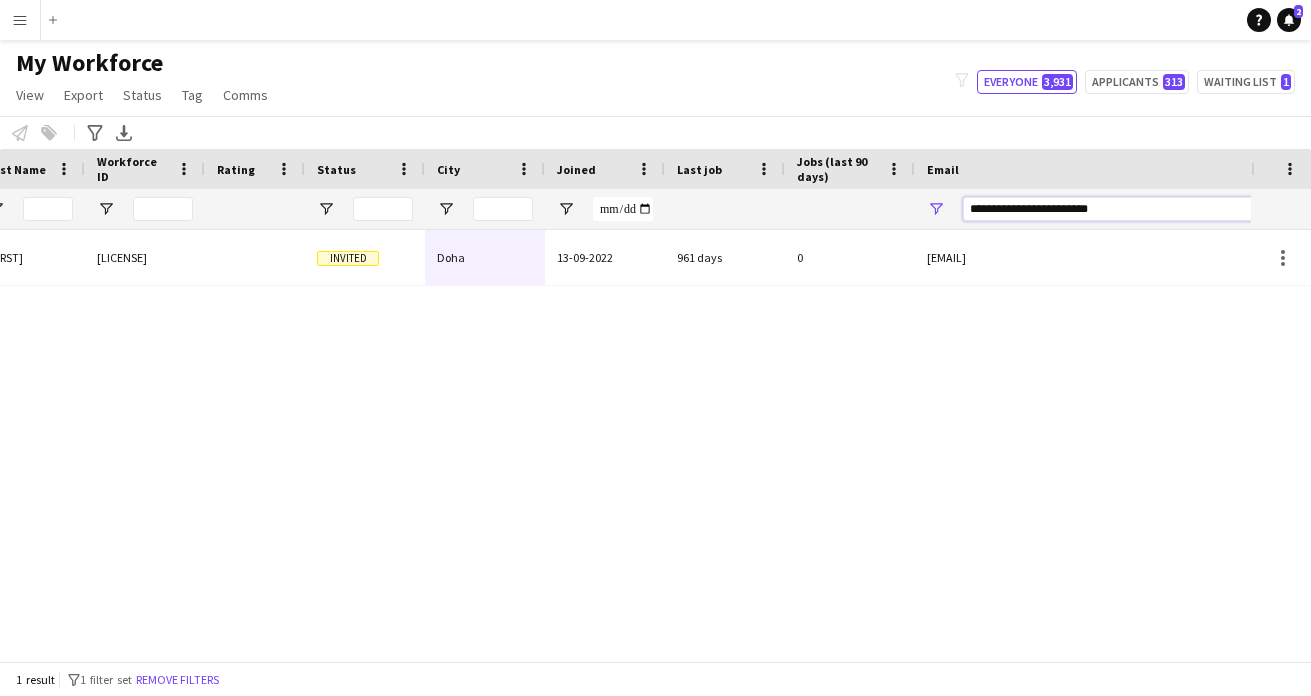 drag, startPoint x: 1118, startPoint y: 212, endPoint x: 881, endPoint y: 201, distance: 237.25514 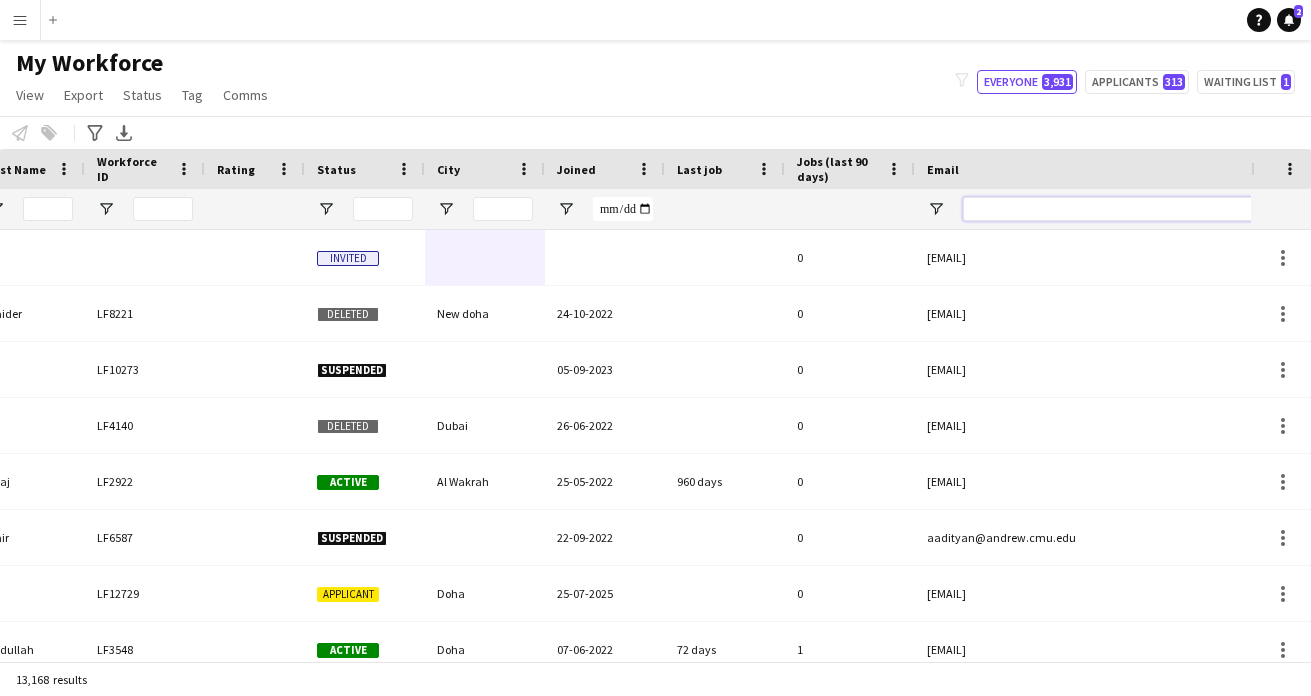type 